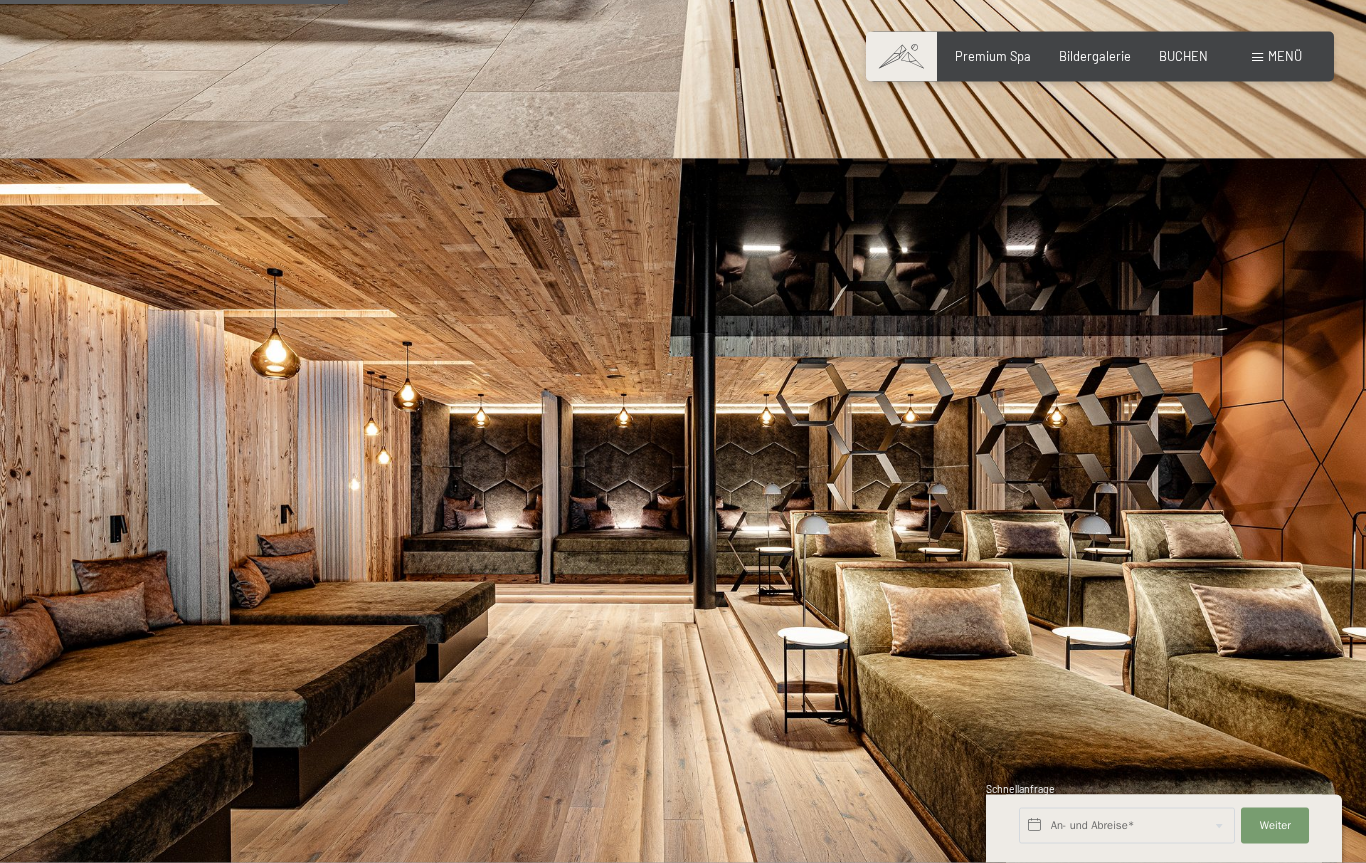 scroll, scrollTop: 1550, scrollLeft: 0, axis: vertical 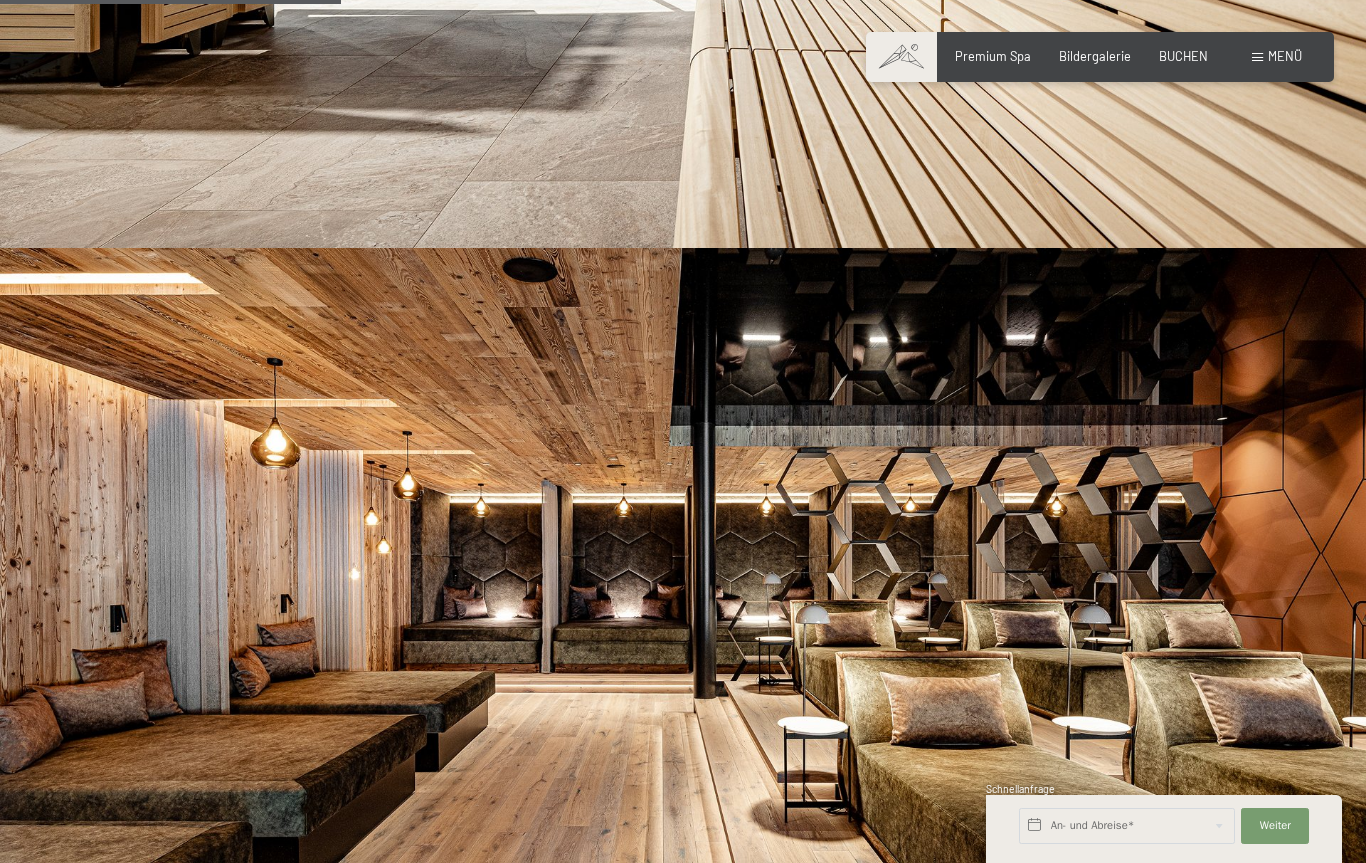 click on "Menü" at bounding box center [1285, 56] 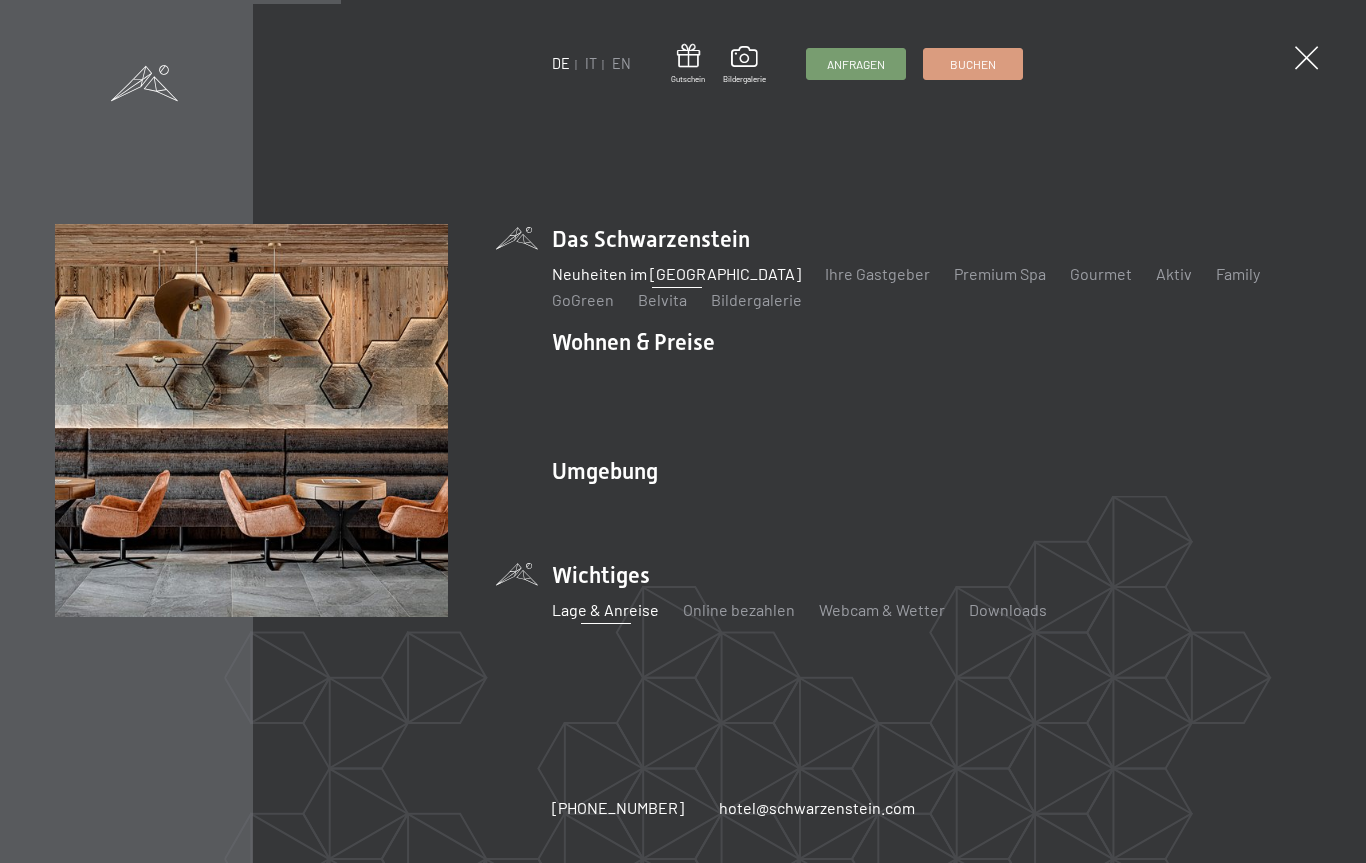 click on "Lage & Anreise" at bounding box center (605, 609) 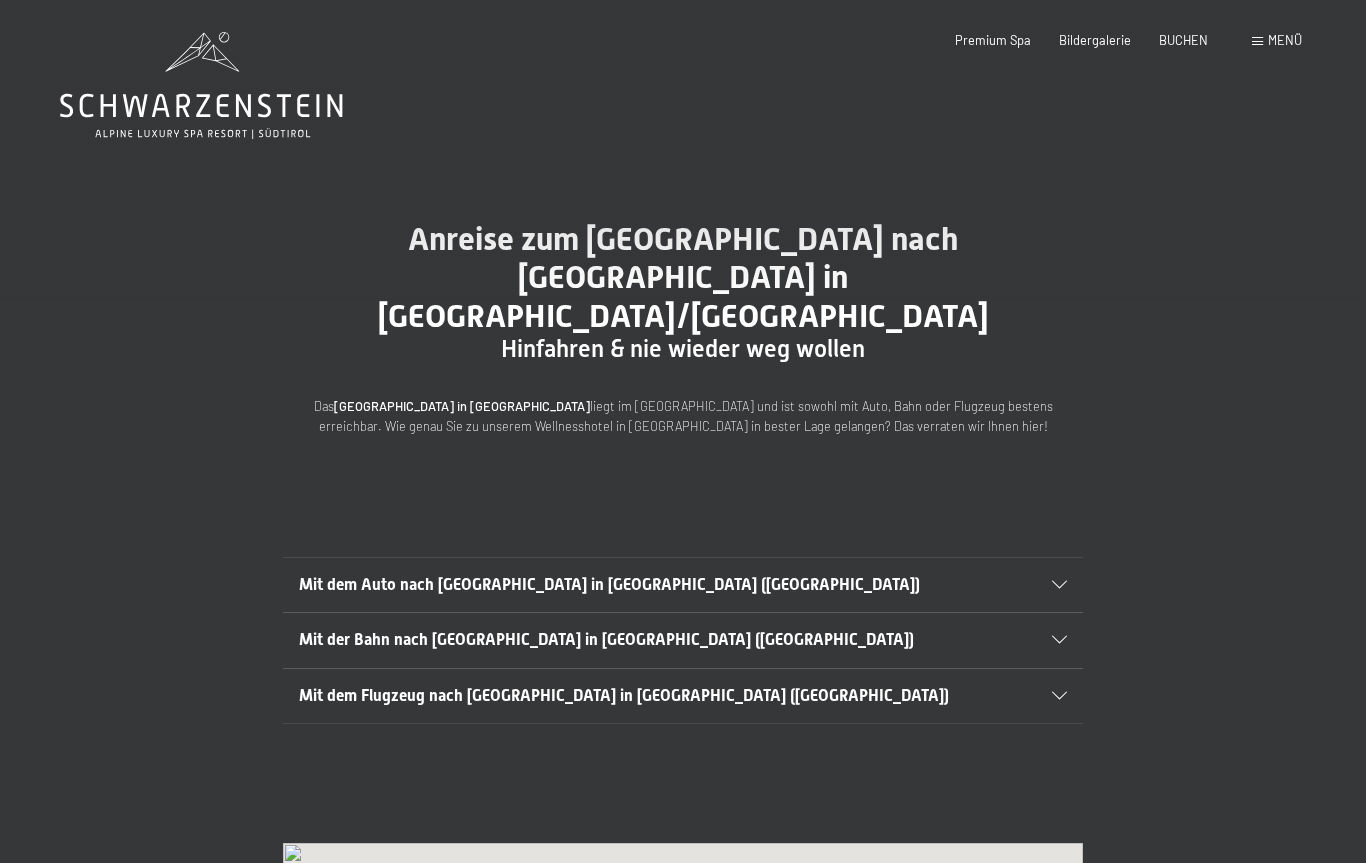 scroll, scrollTop: 0, scrollLeft: 0, axis: both 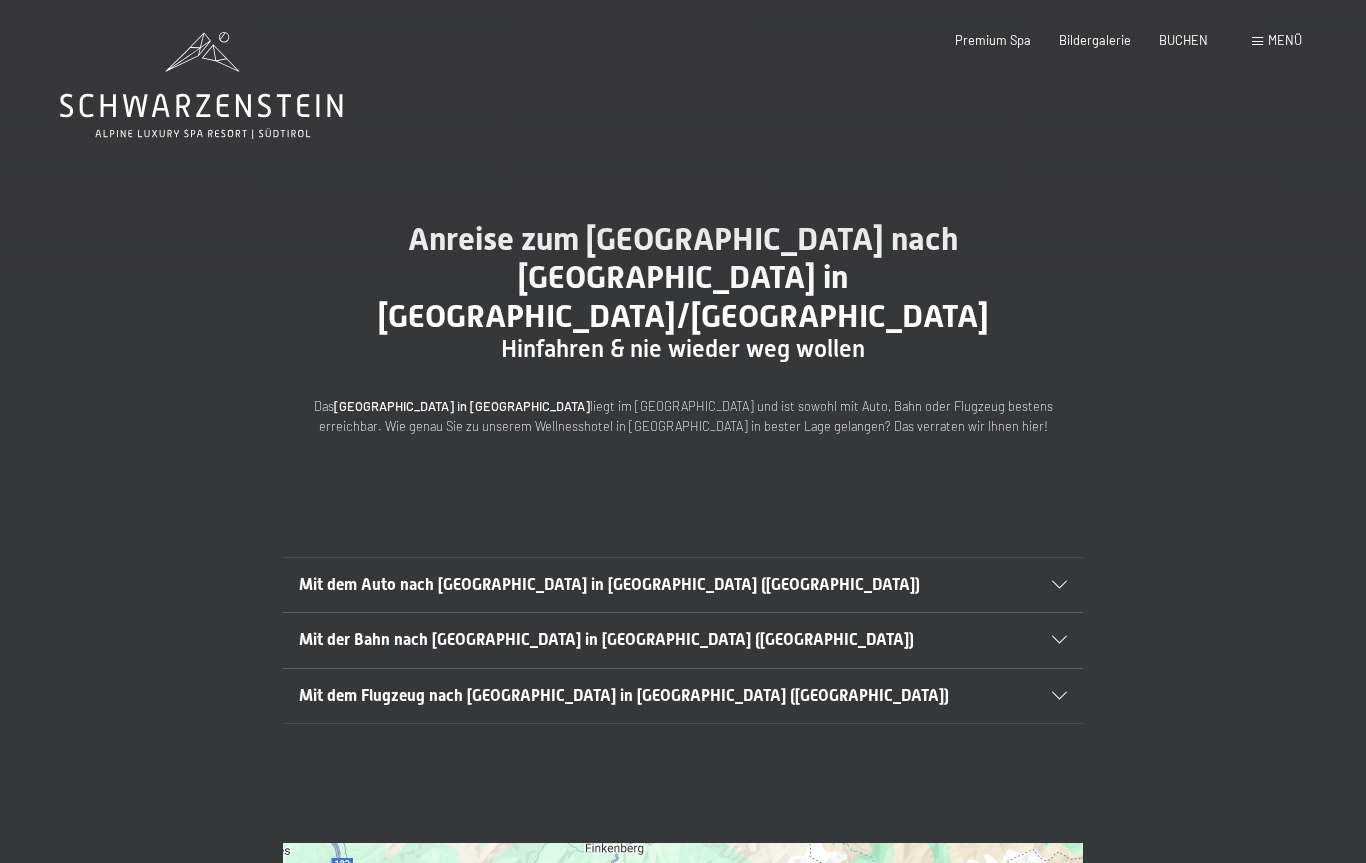 click on "Menü" at bounding box center (1285, 40) 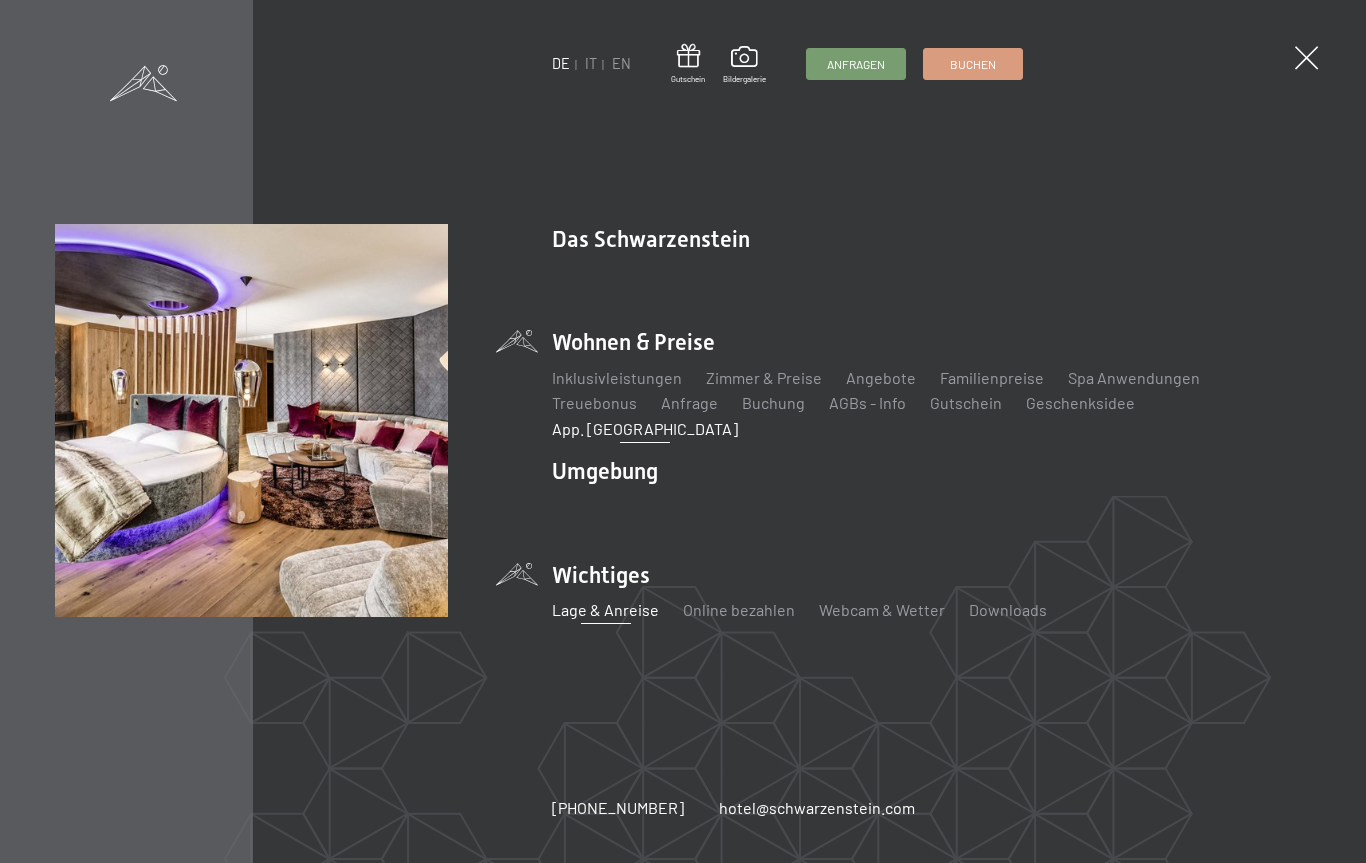 click on "App. [GEOGRAPHIC_DATA]" at bounding box center [645, 428] 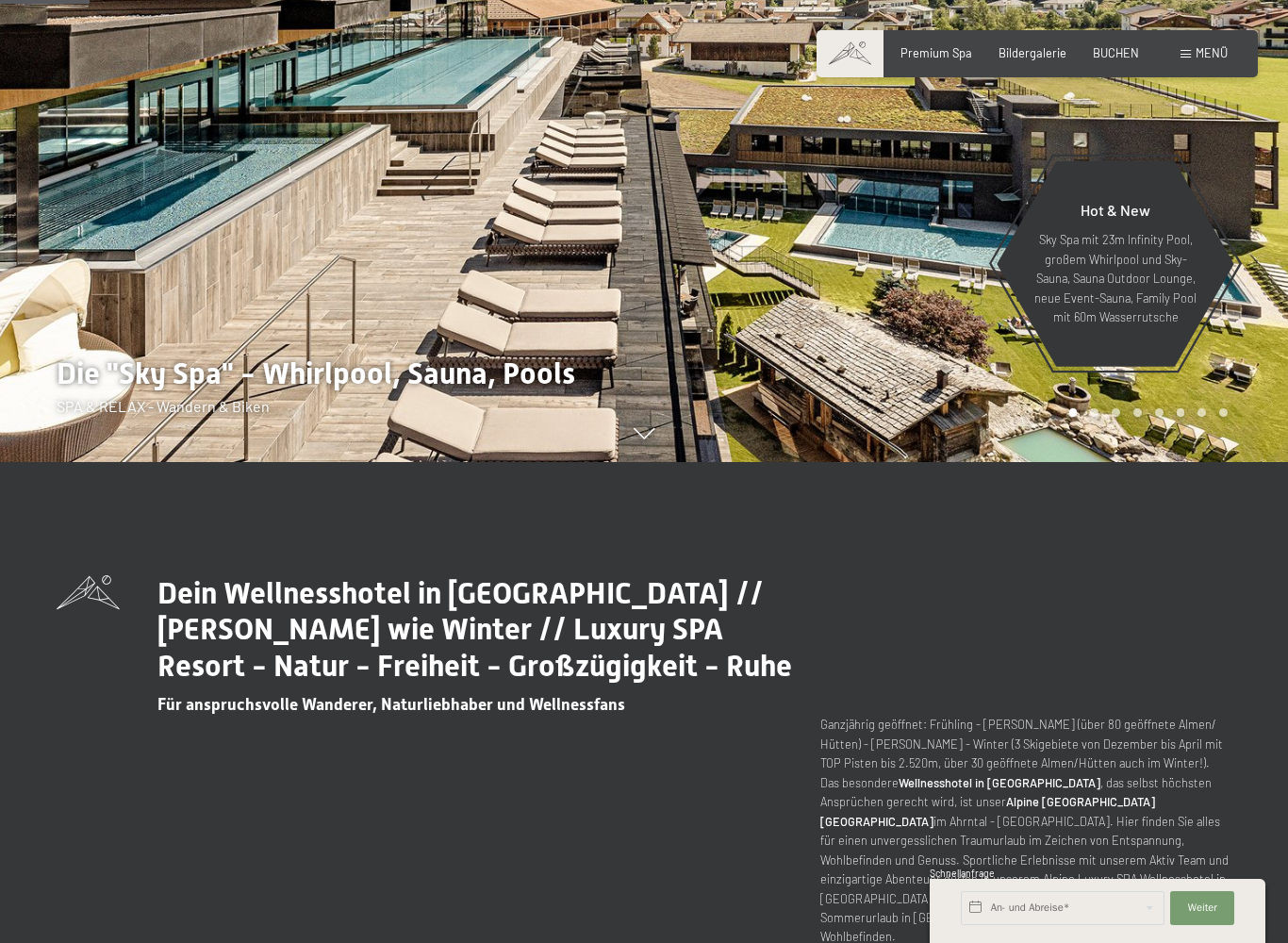 scroll, scrollTop: 478, scrollLeft: 0, axis: vertical 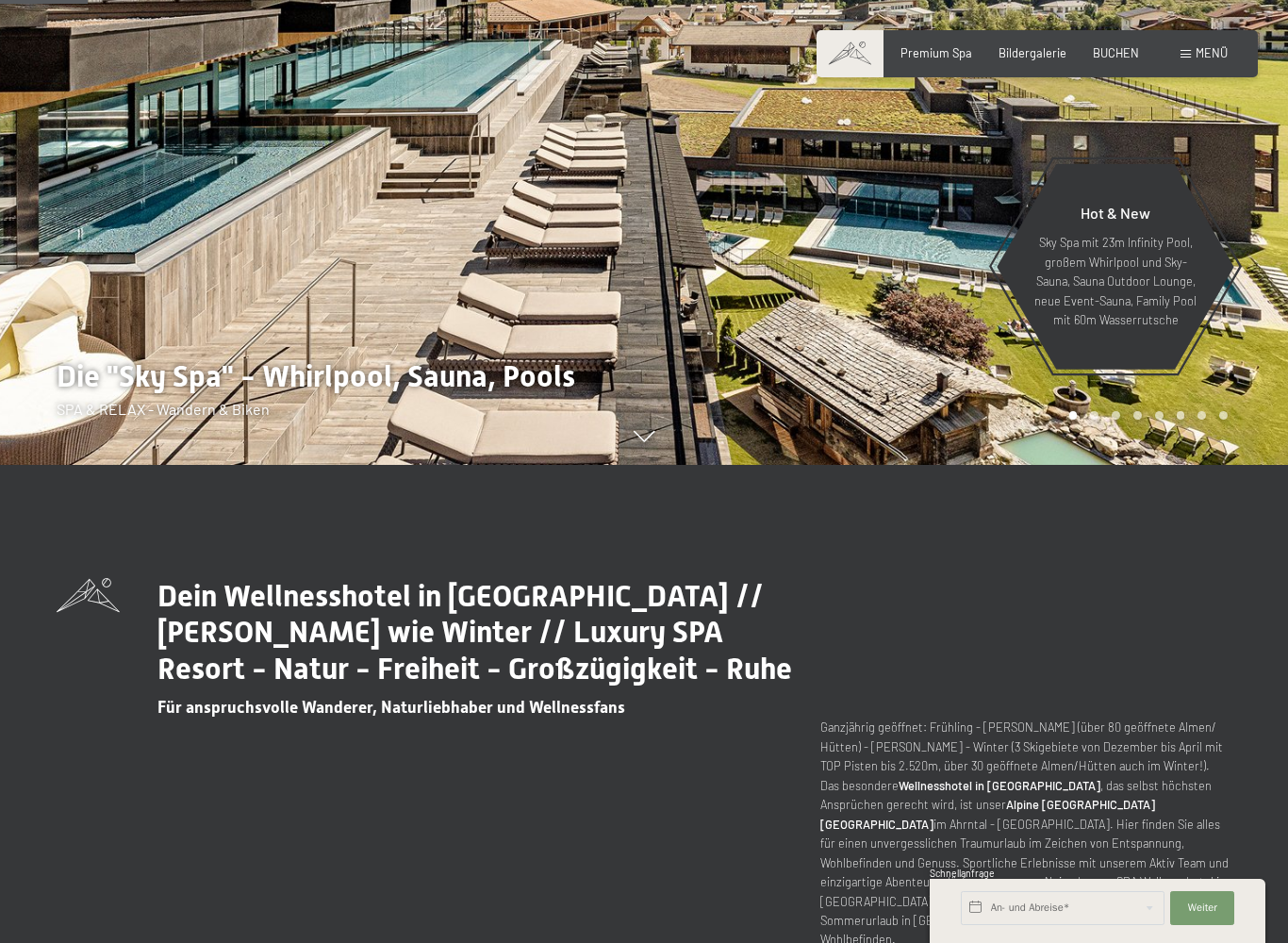 click at bounding box center [850, 54] 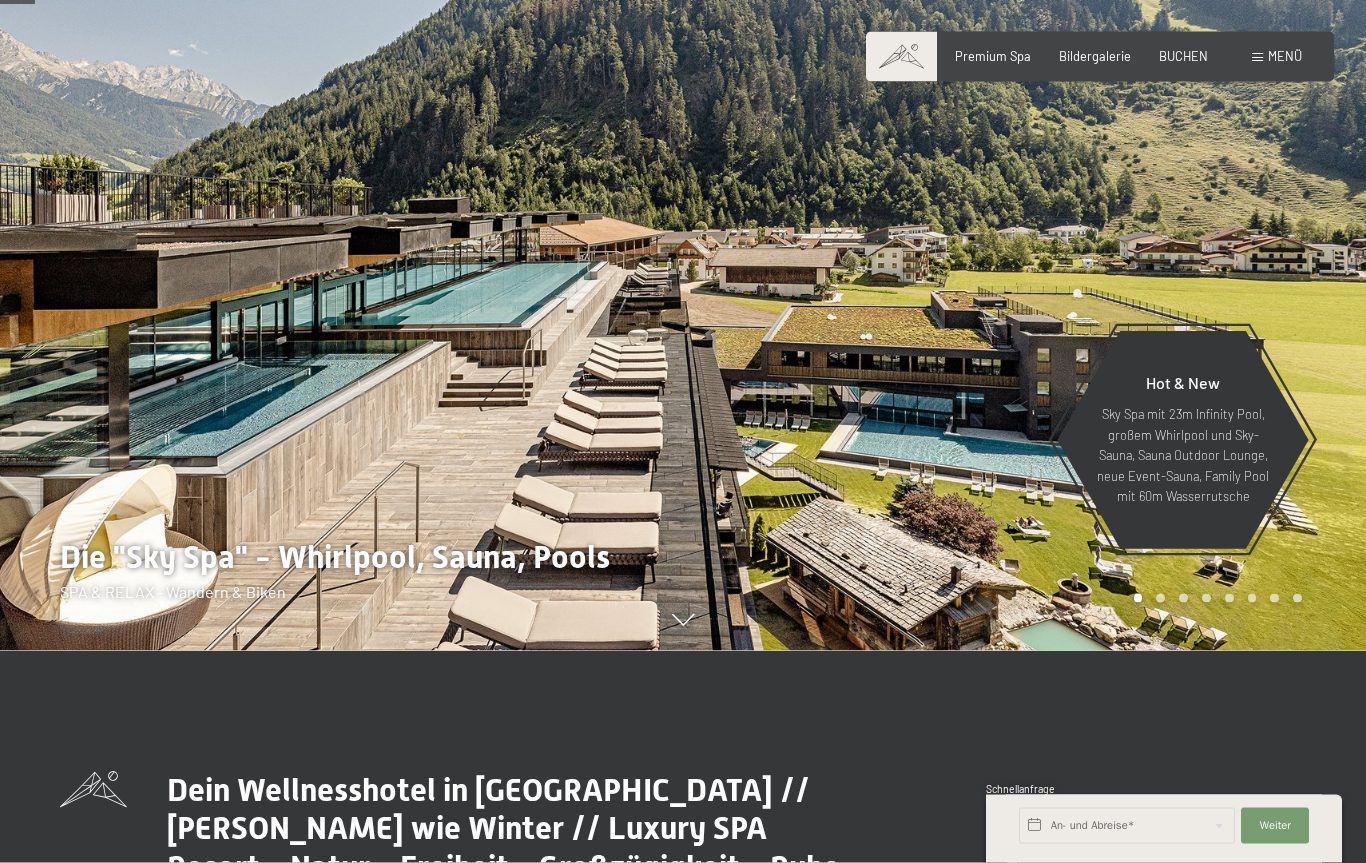 scroll, scrollTop: 213, scrollLeft: 0, axis: vertical 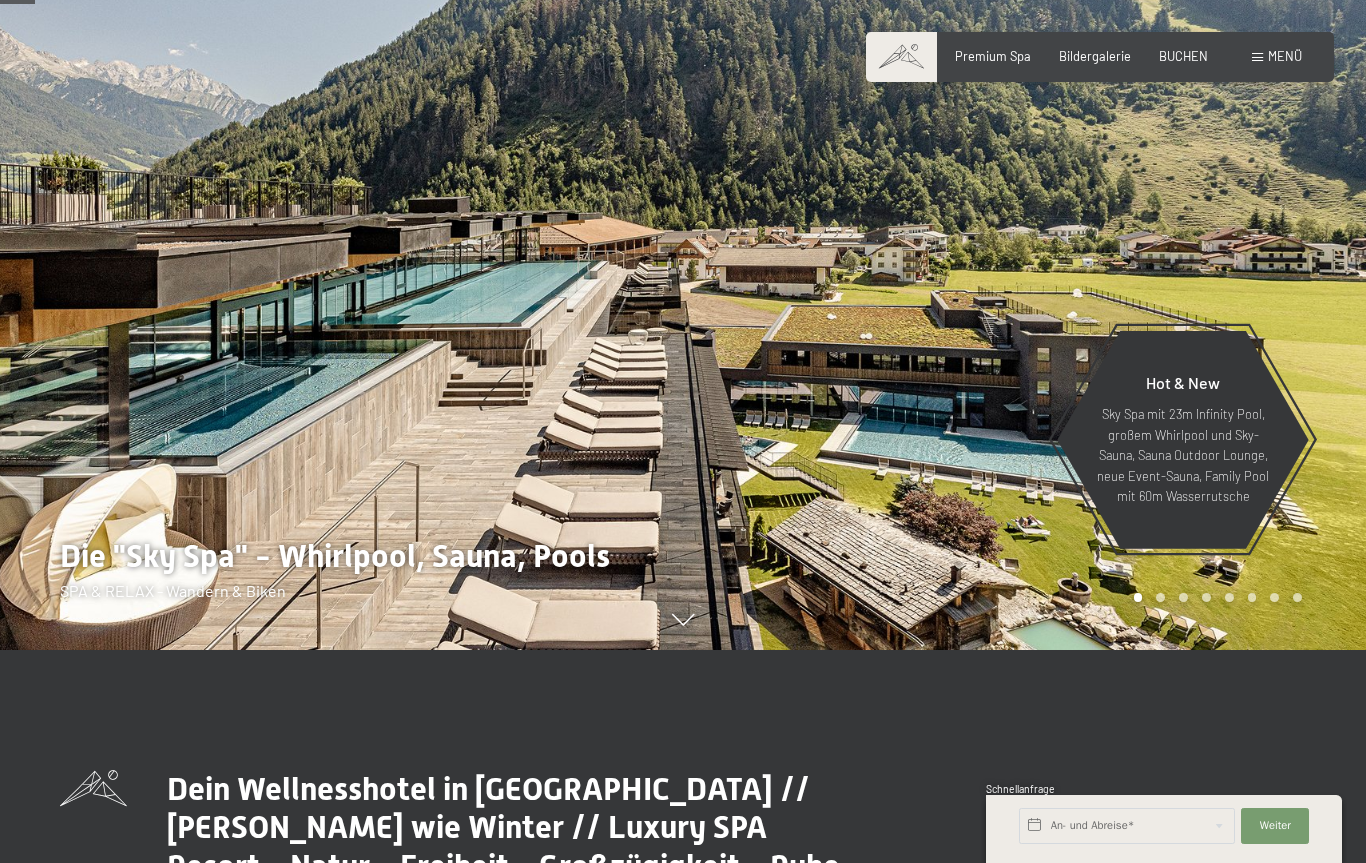 click on "Menü" at bounding box center [1285, 56] 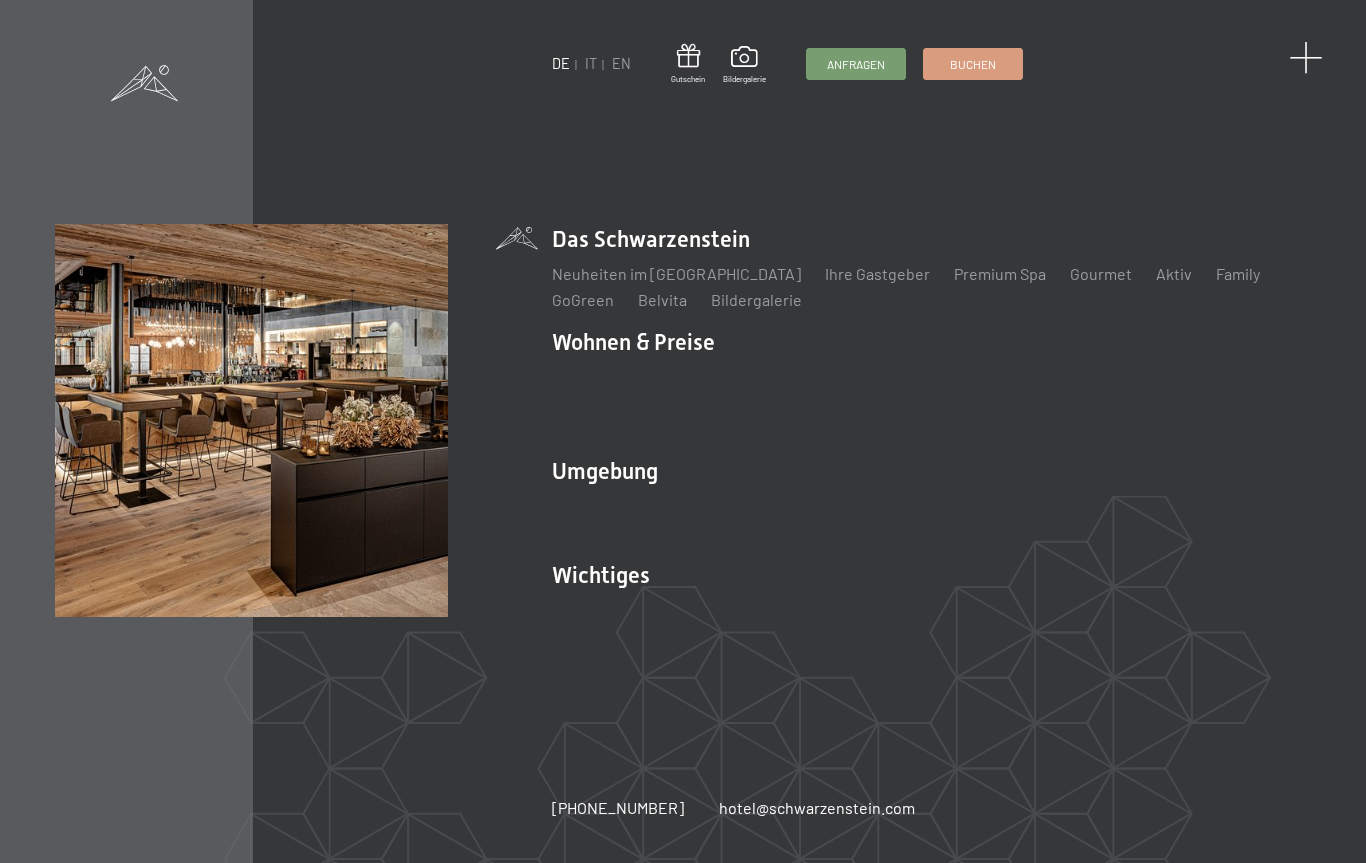 click at bounding box center [1305, 58] 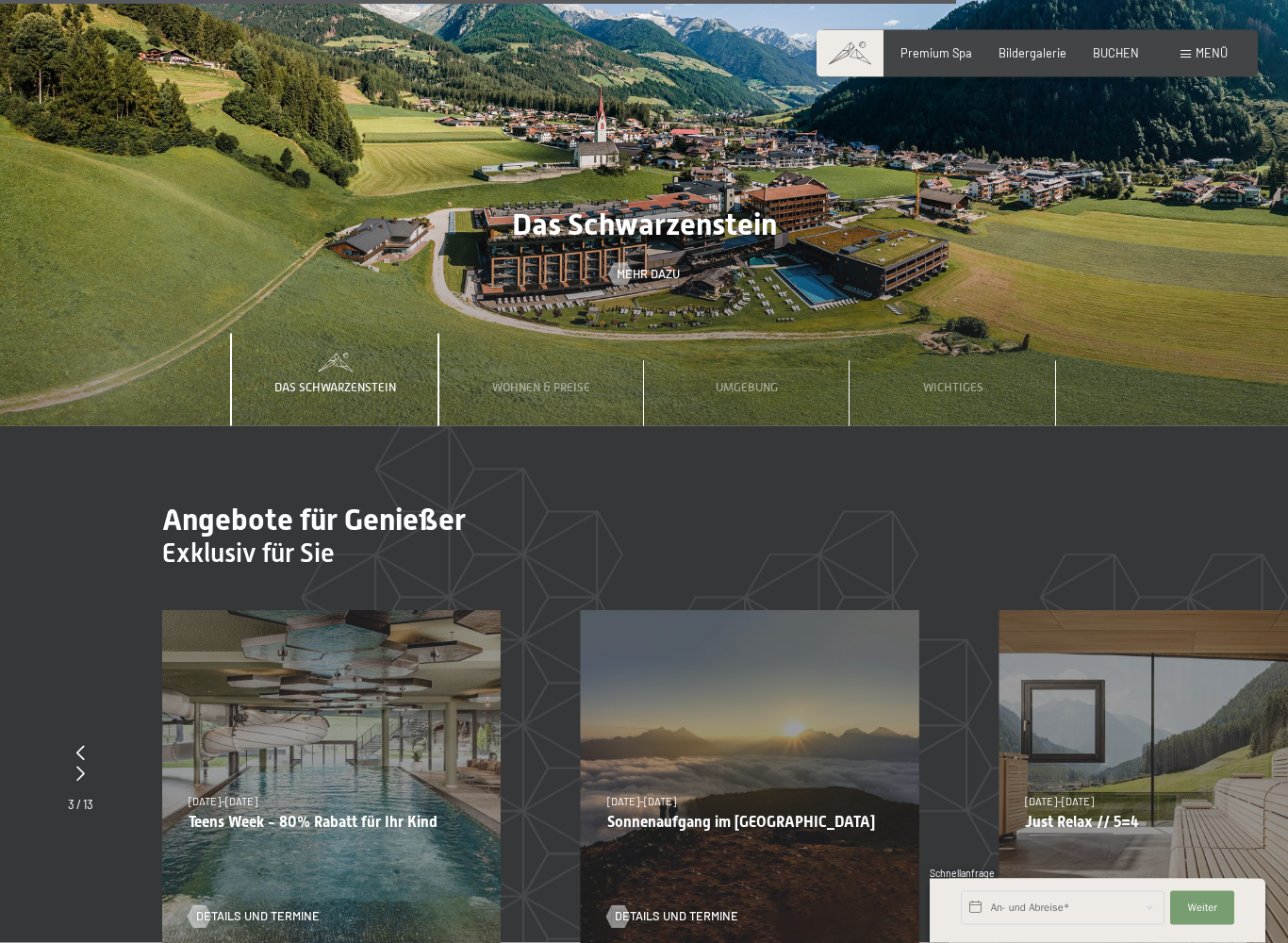 scroll, scrollTop: 5220, scrollLeft: 0, axis: vertical 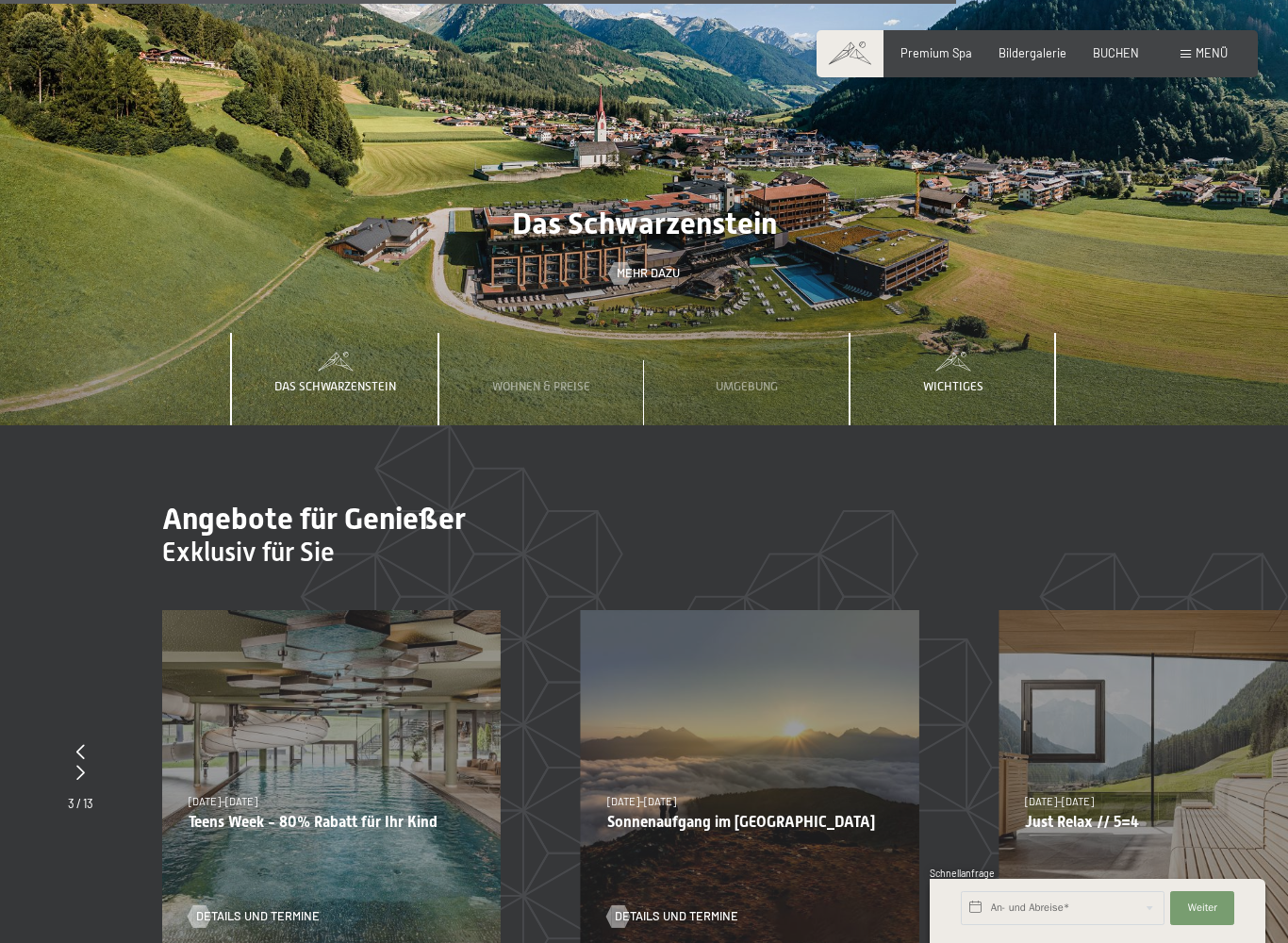 click on "Wichtiges" at bounding box center [953, 379] 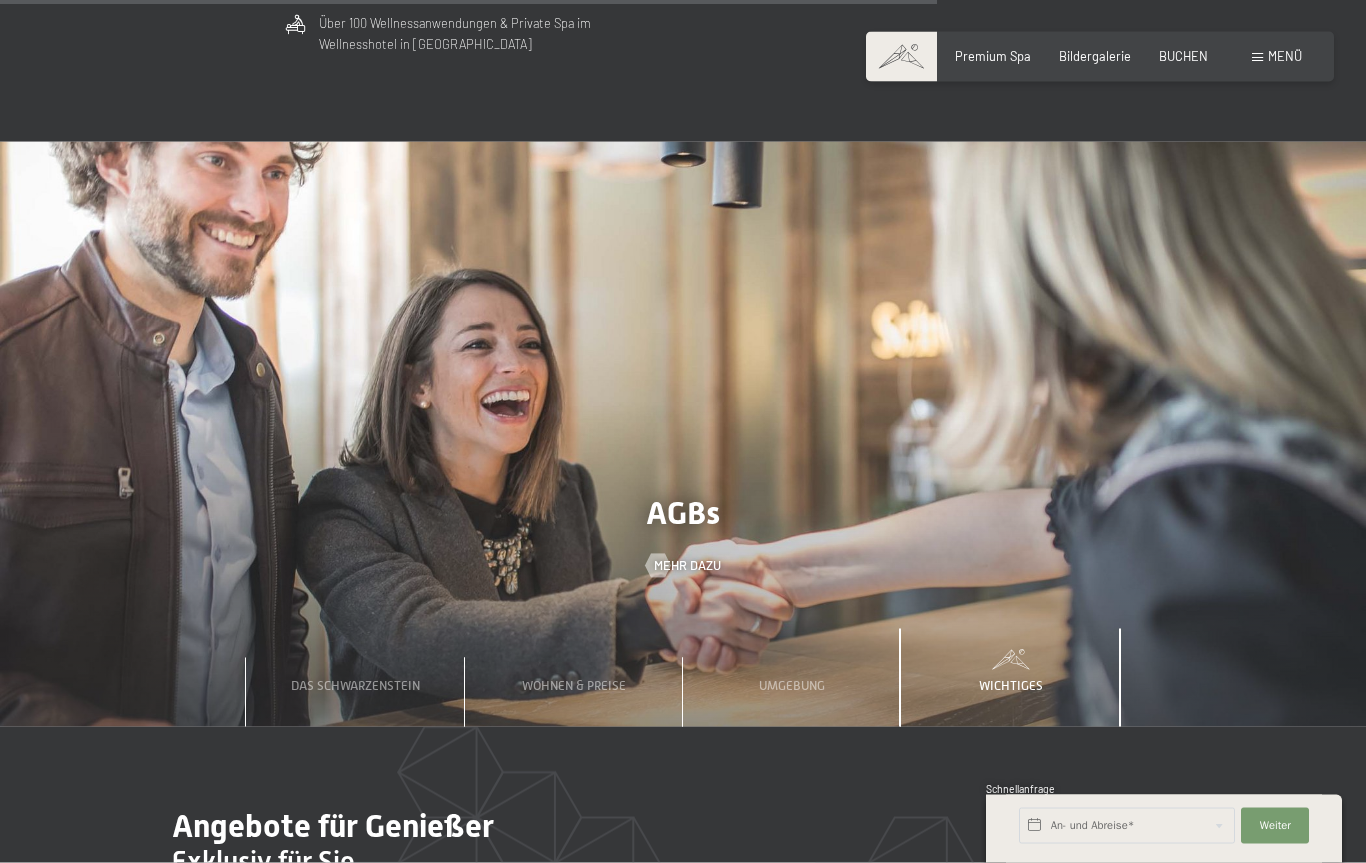 scroll, scrollTop: 5068, scrollLeft: 0, axis: vertical 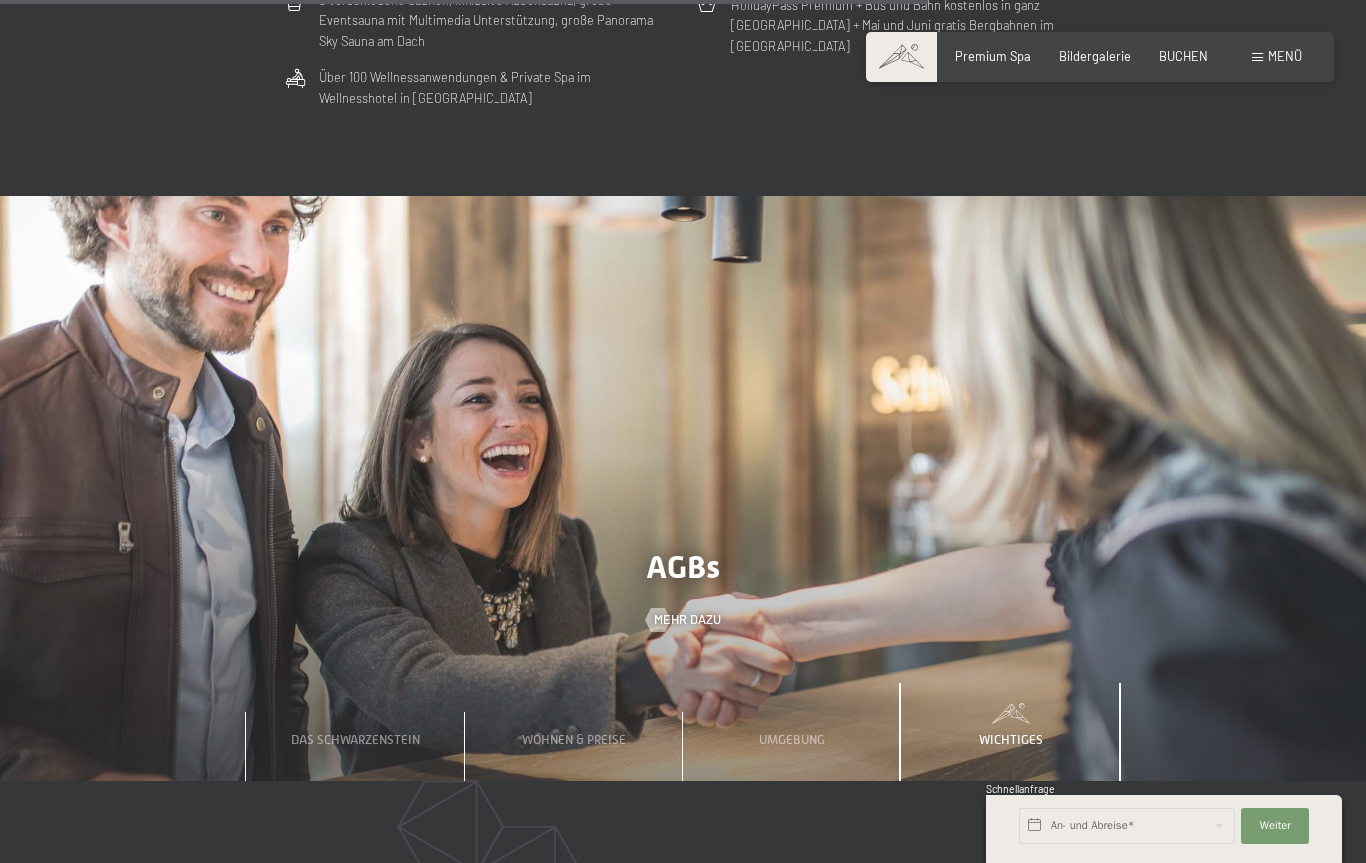 click on "AGBs" at bounding box center [683, 567] 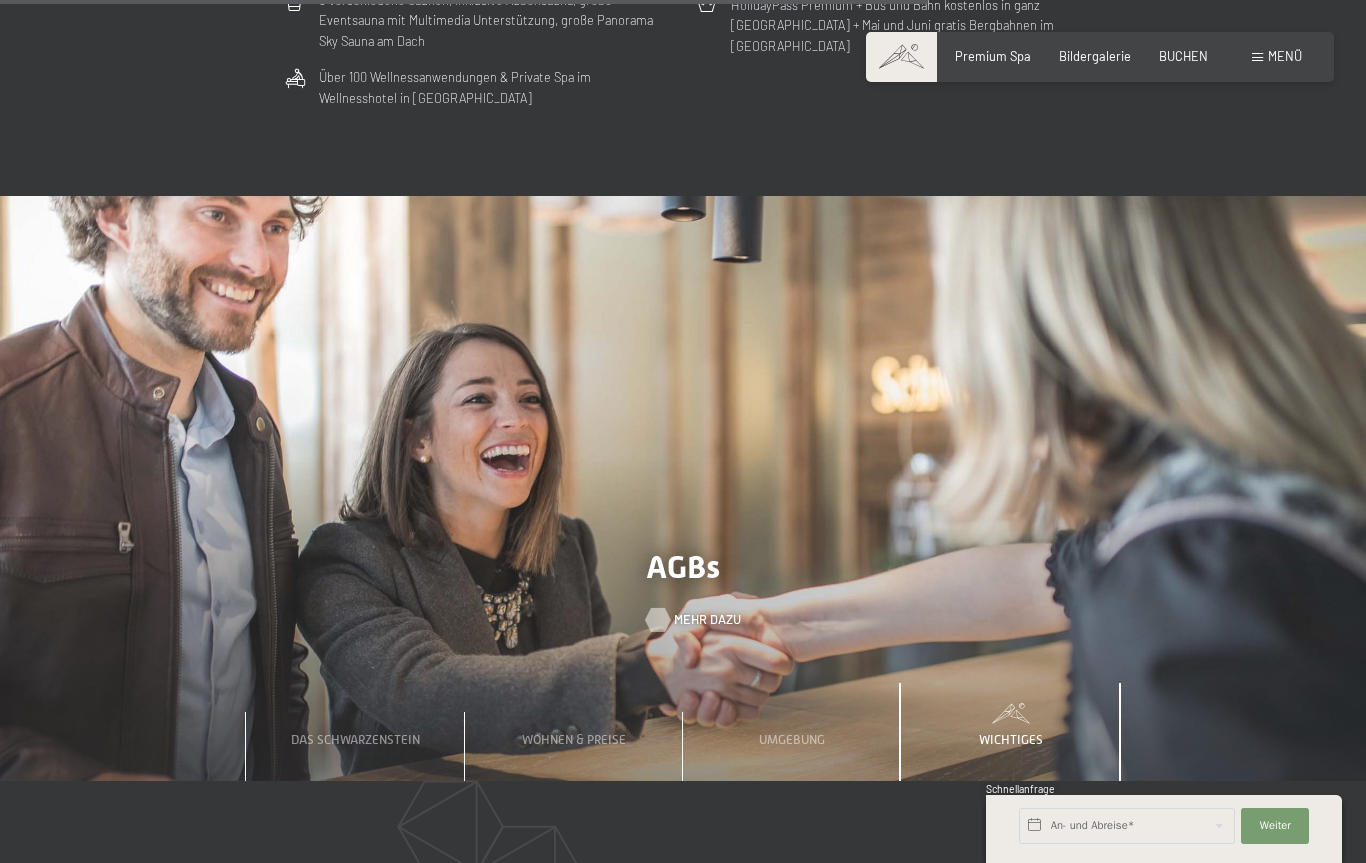 click on "Mehr dazu" at bounding box center (707, 620) 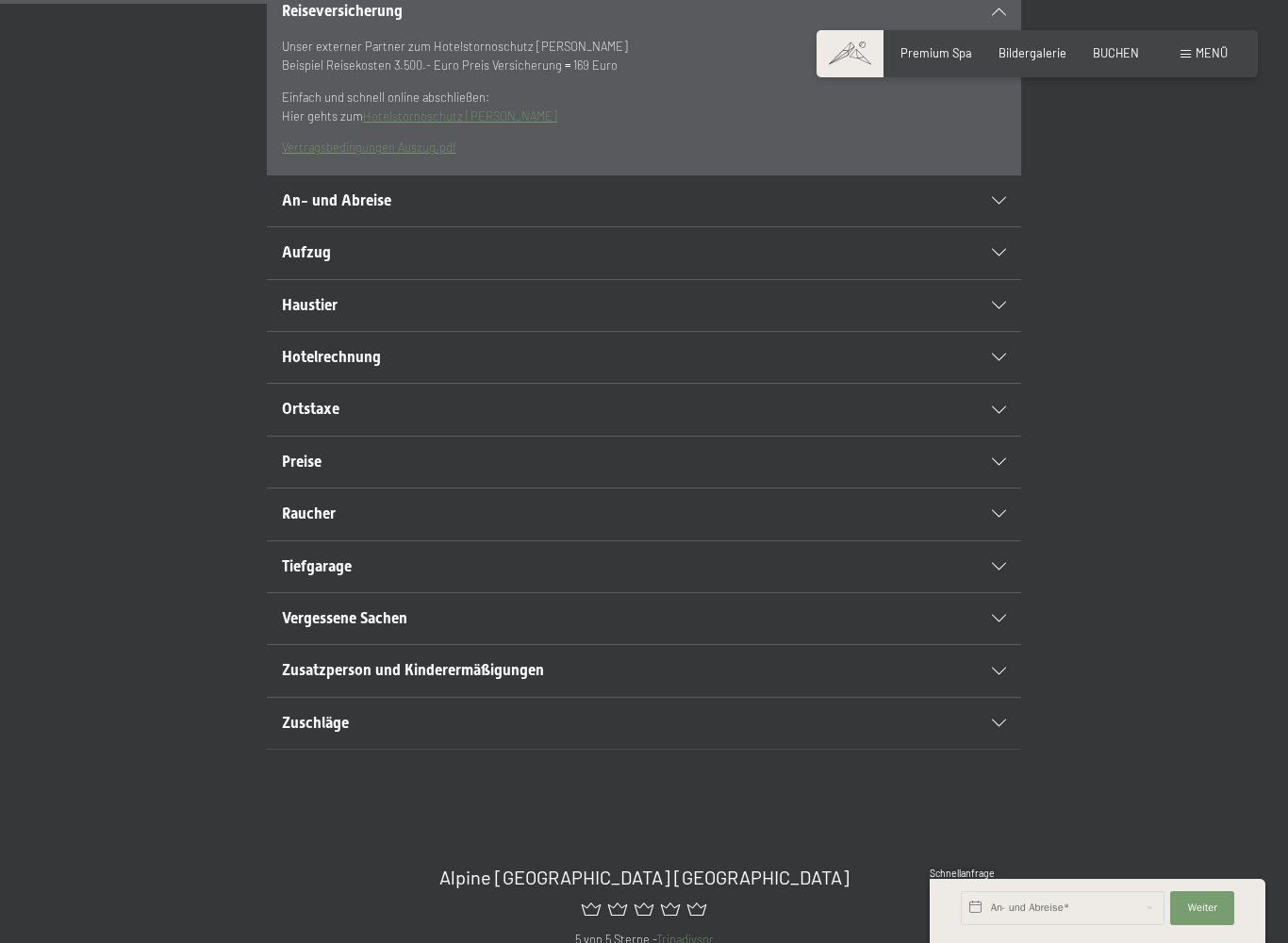 scroll, scrollTop: 560, scrollLeft: 0, axis: vertical 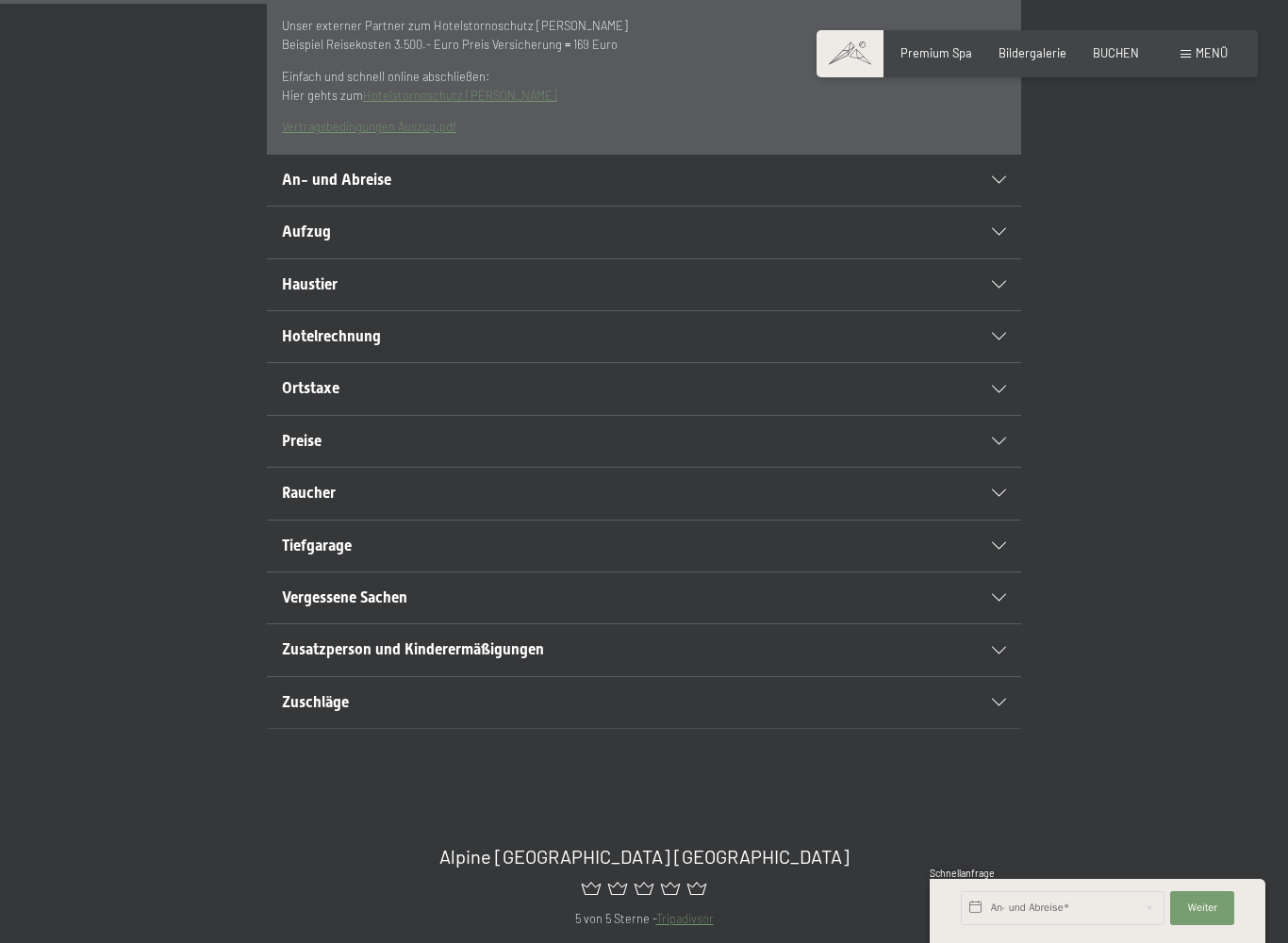 click on "Tiefgarage" at bounding box center (607, 546) 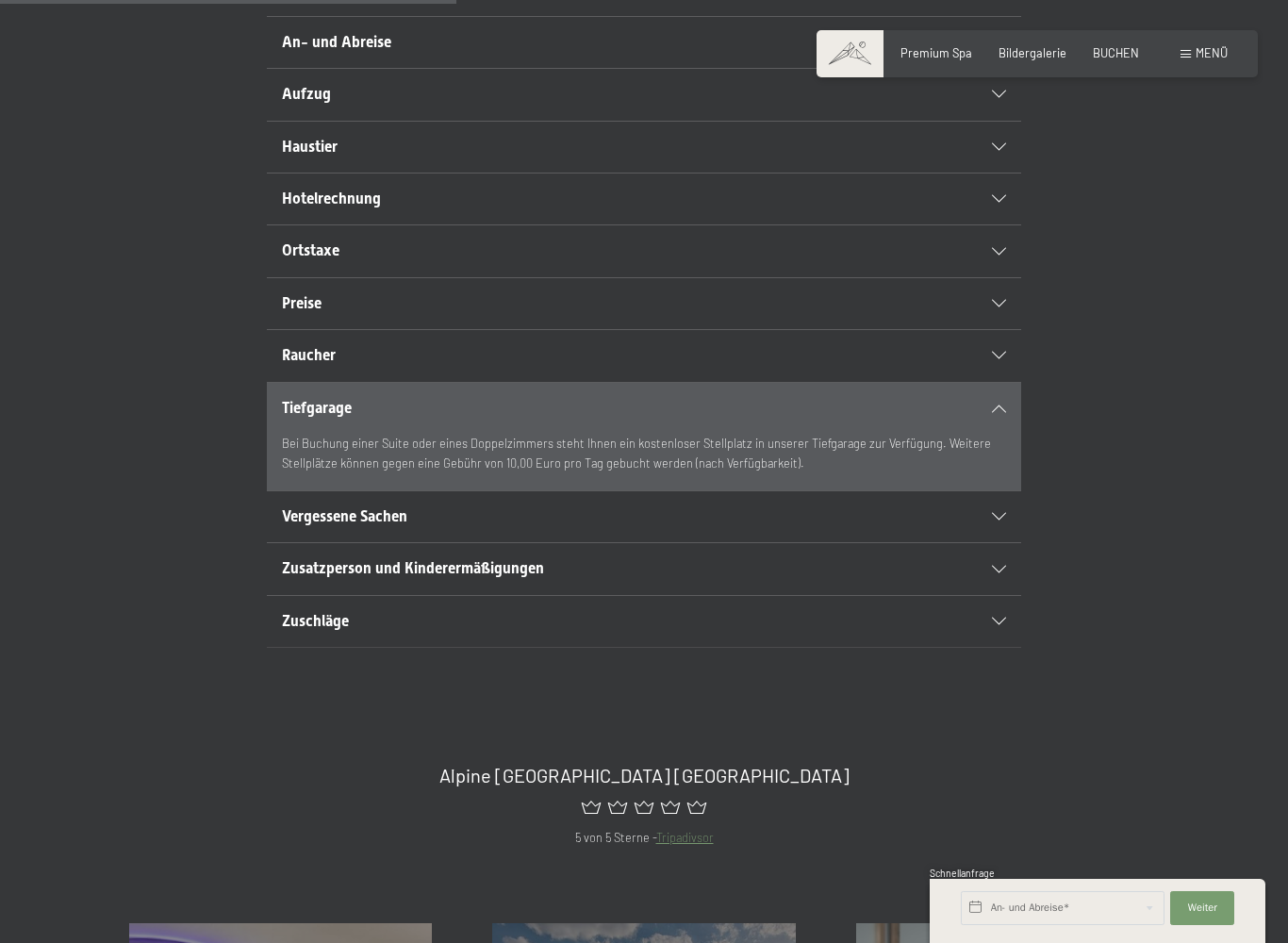 scroll, scrollTop: 559, scrollLeft: 0, axis: vertical 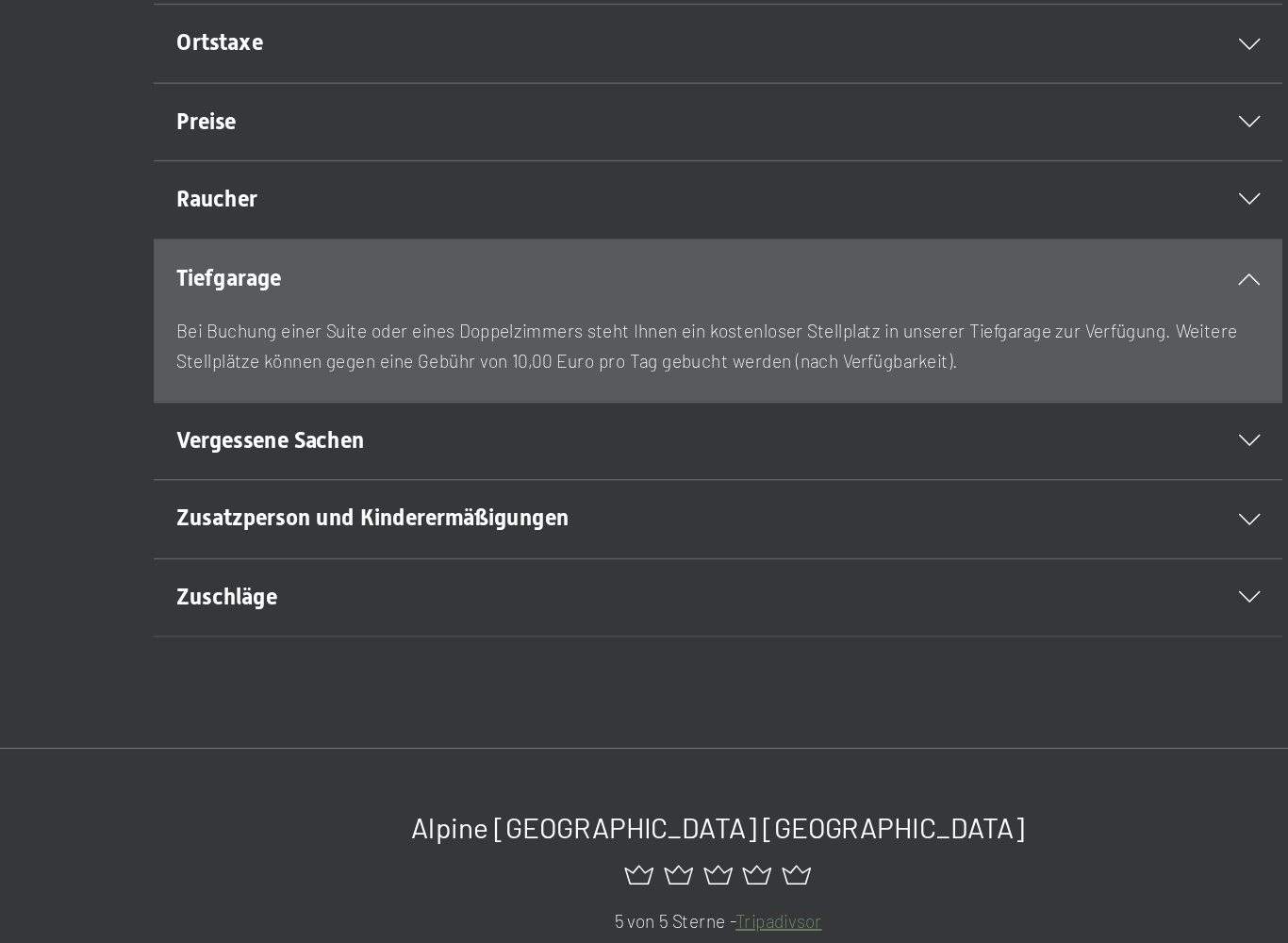click on "Zuschläge" at bounding box center (644, 622) 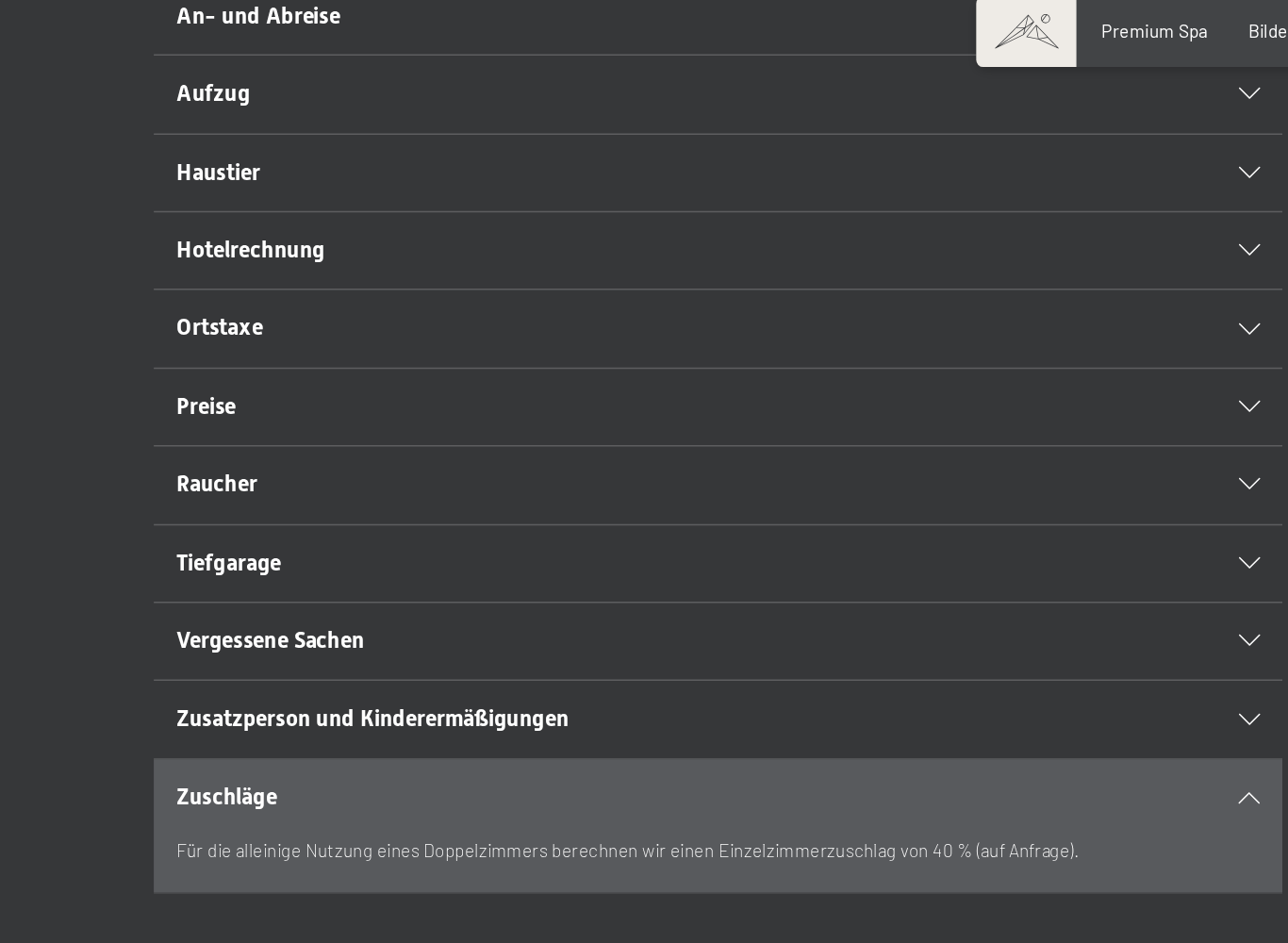 click on "Preise" at bounding box center [644, 305] 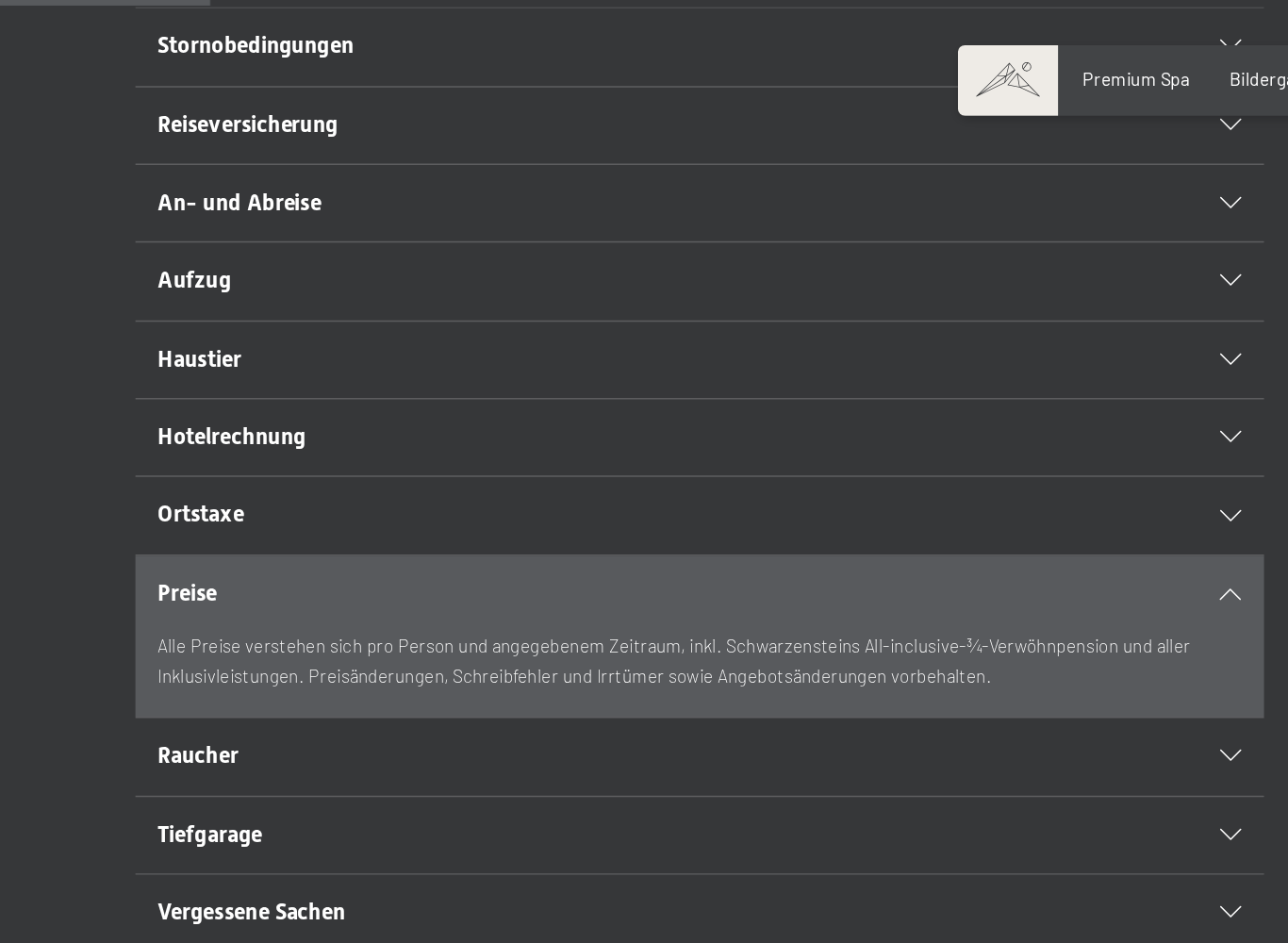 scroll, scrollTop: 466, scrollLeft: 0, axis: vertical 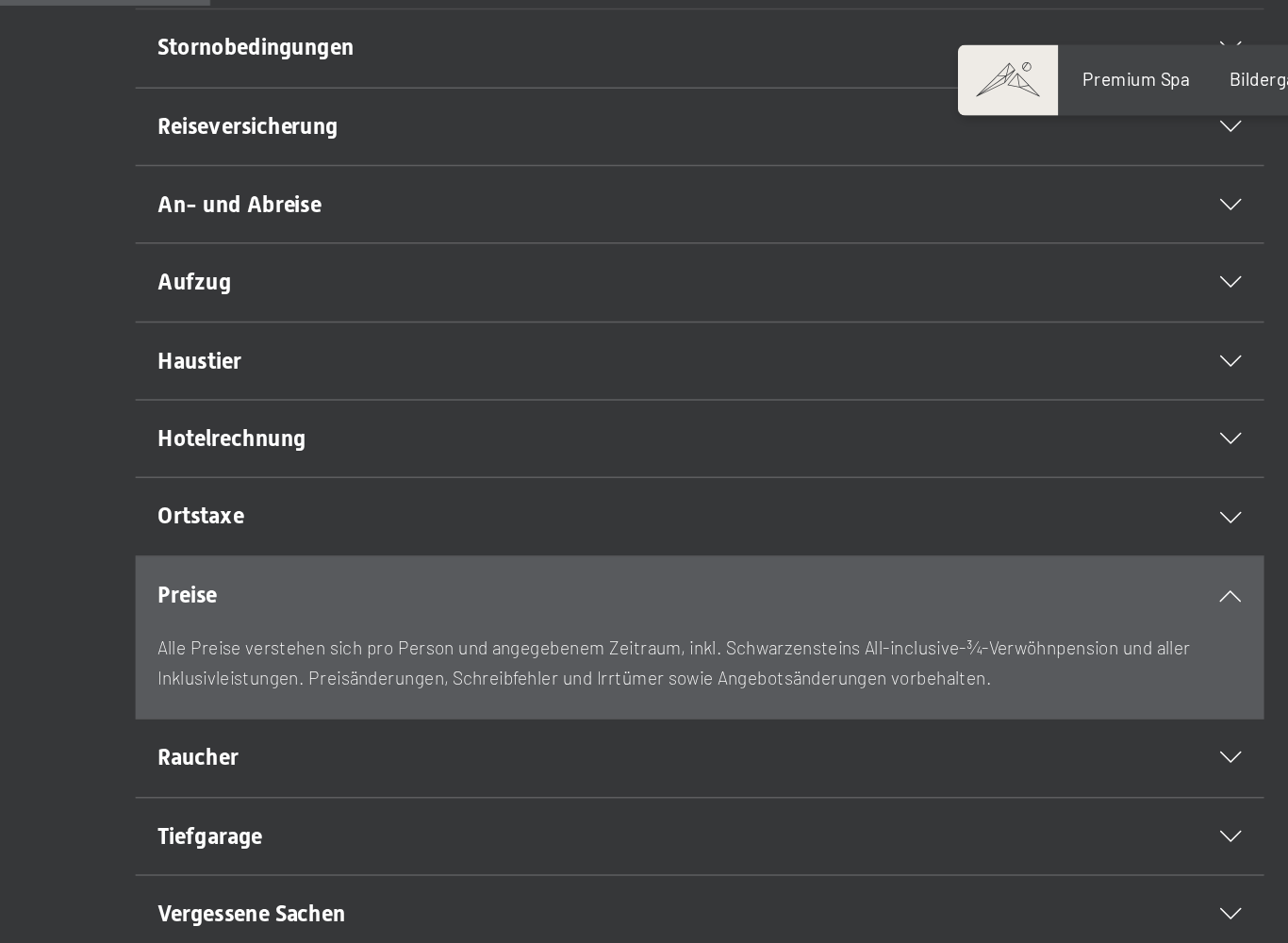 click on "Hotelrechnung" at bounding box center (607, 293) 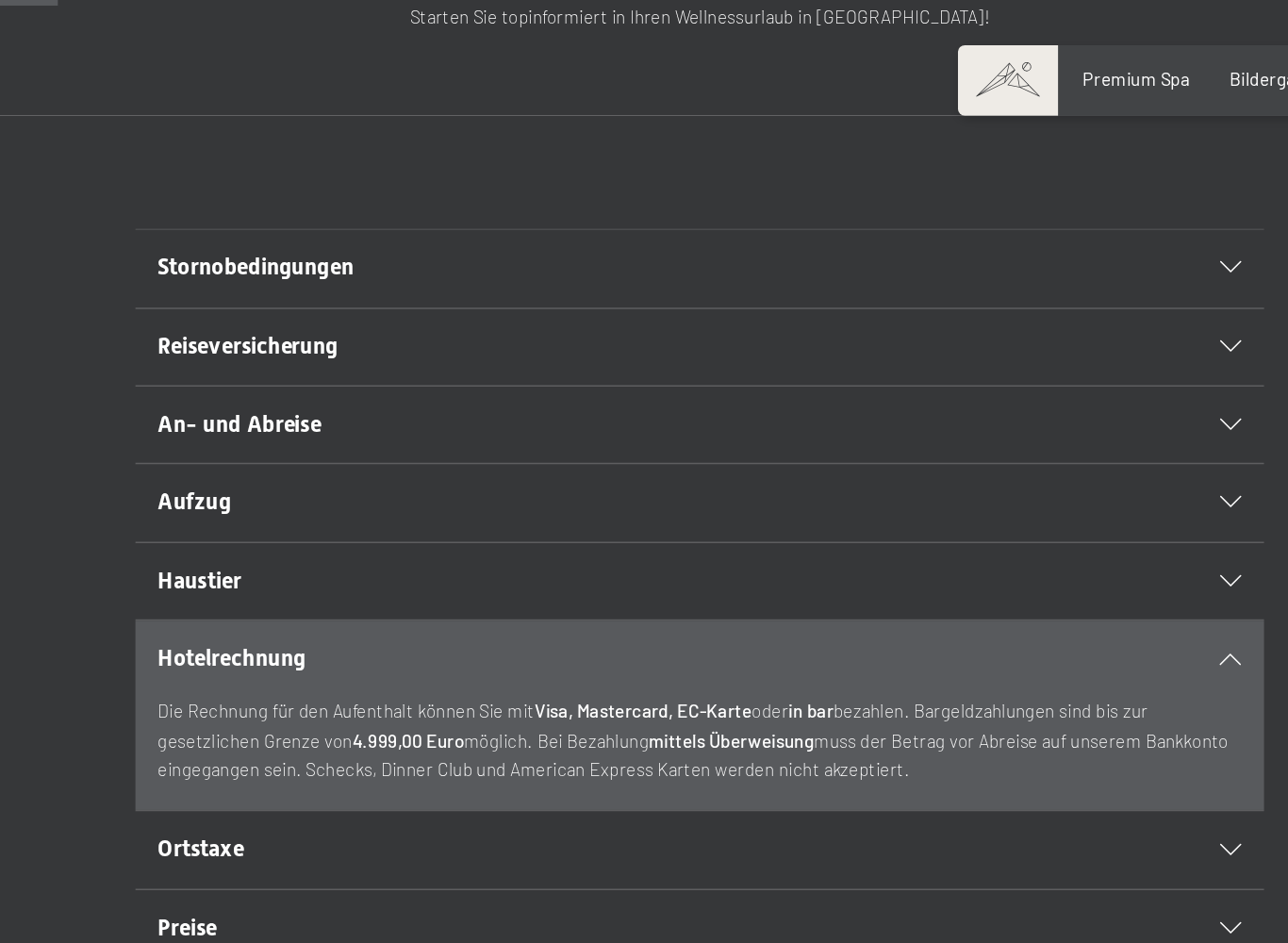 scroll, scrollTop: 318, scrollLeft: 0, axis: vertical 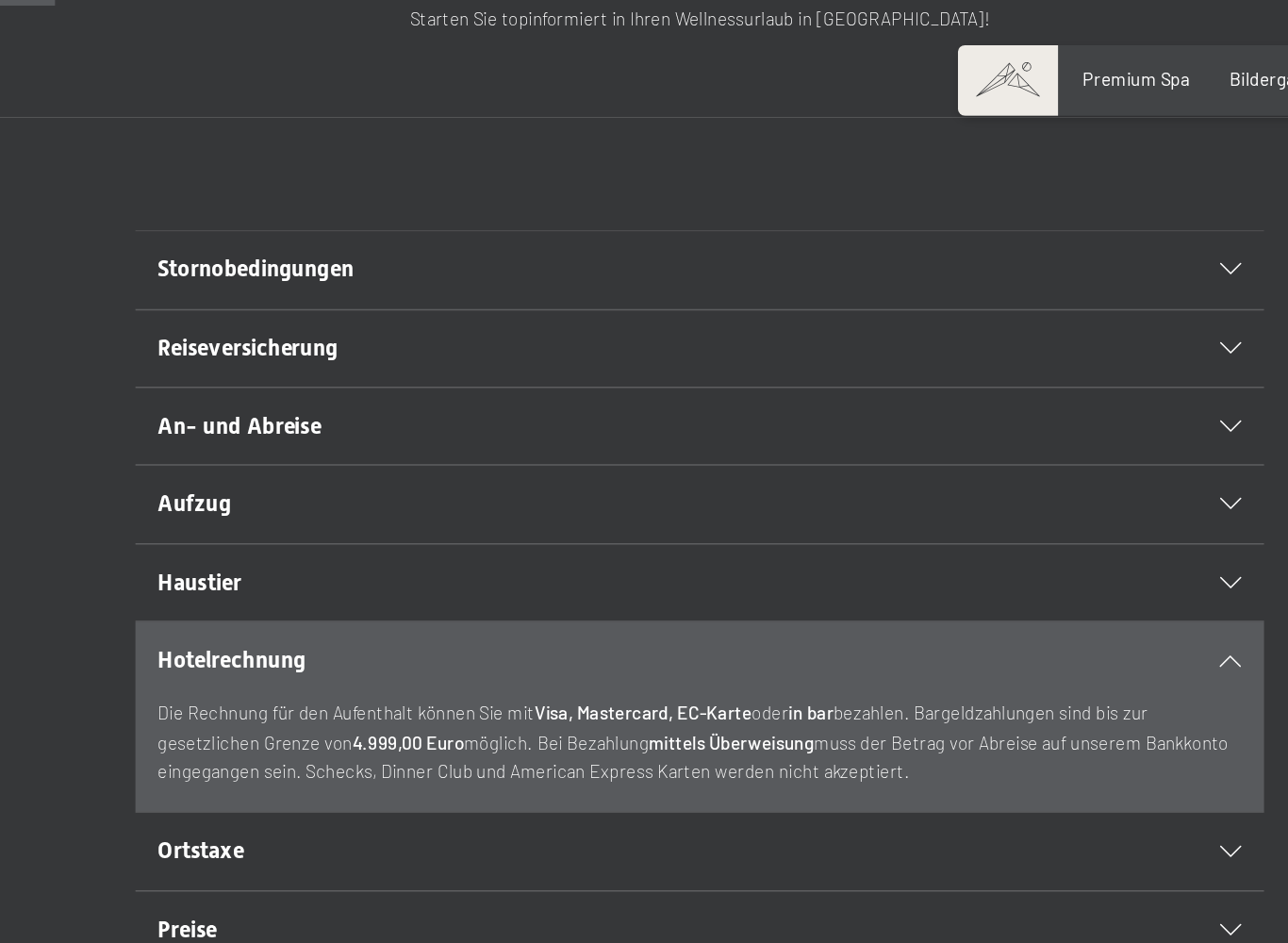 click on "An- und Abreise" at bounding box center [607, 285] 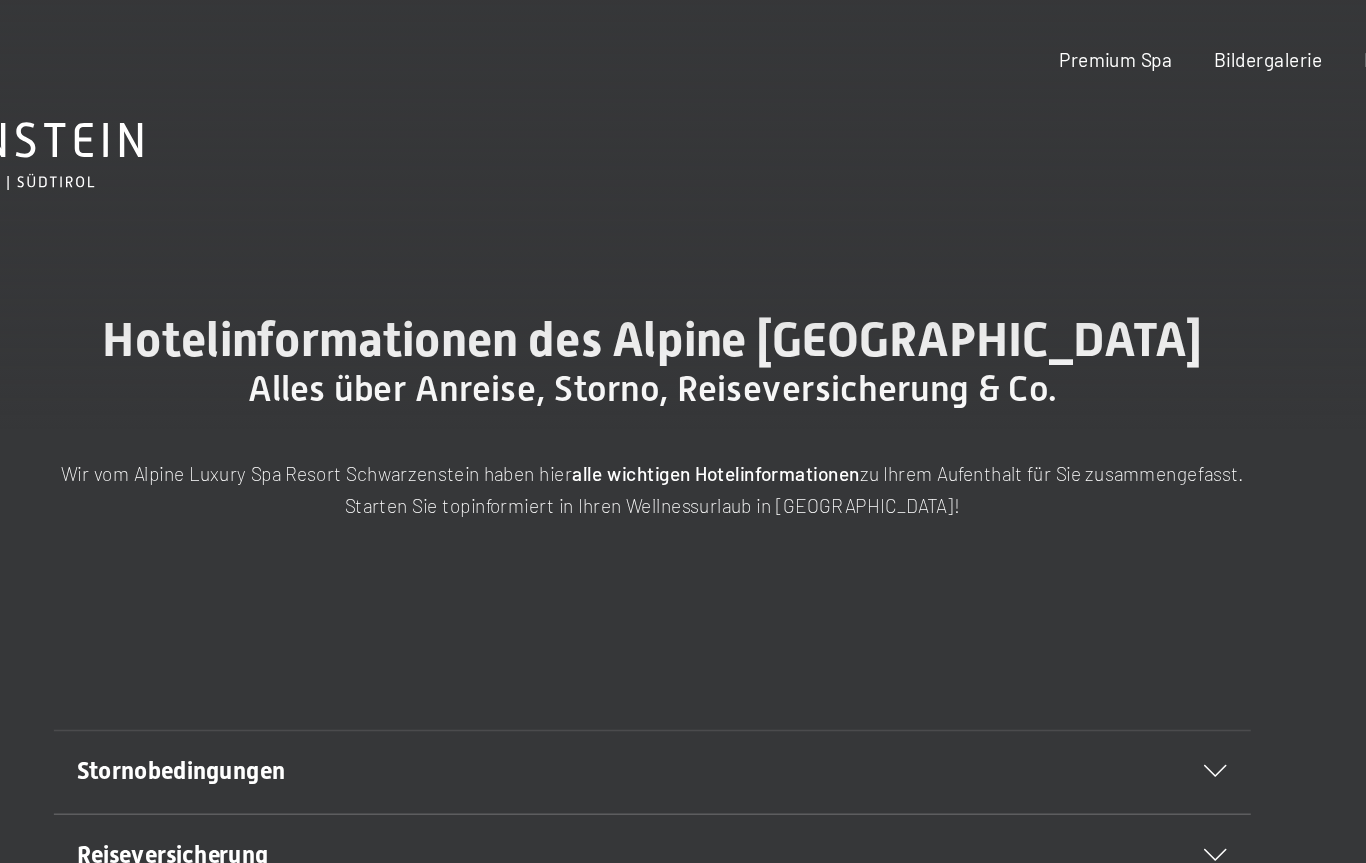 scroll, scrollTop: 0, scrollLeft: 0, axis: both 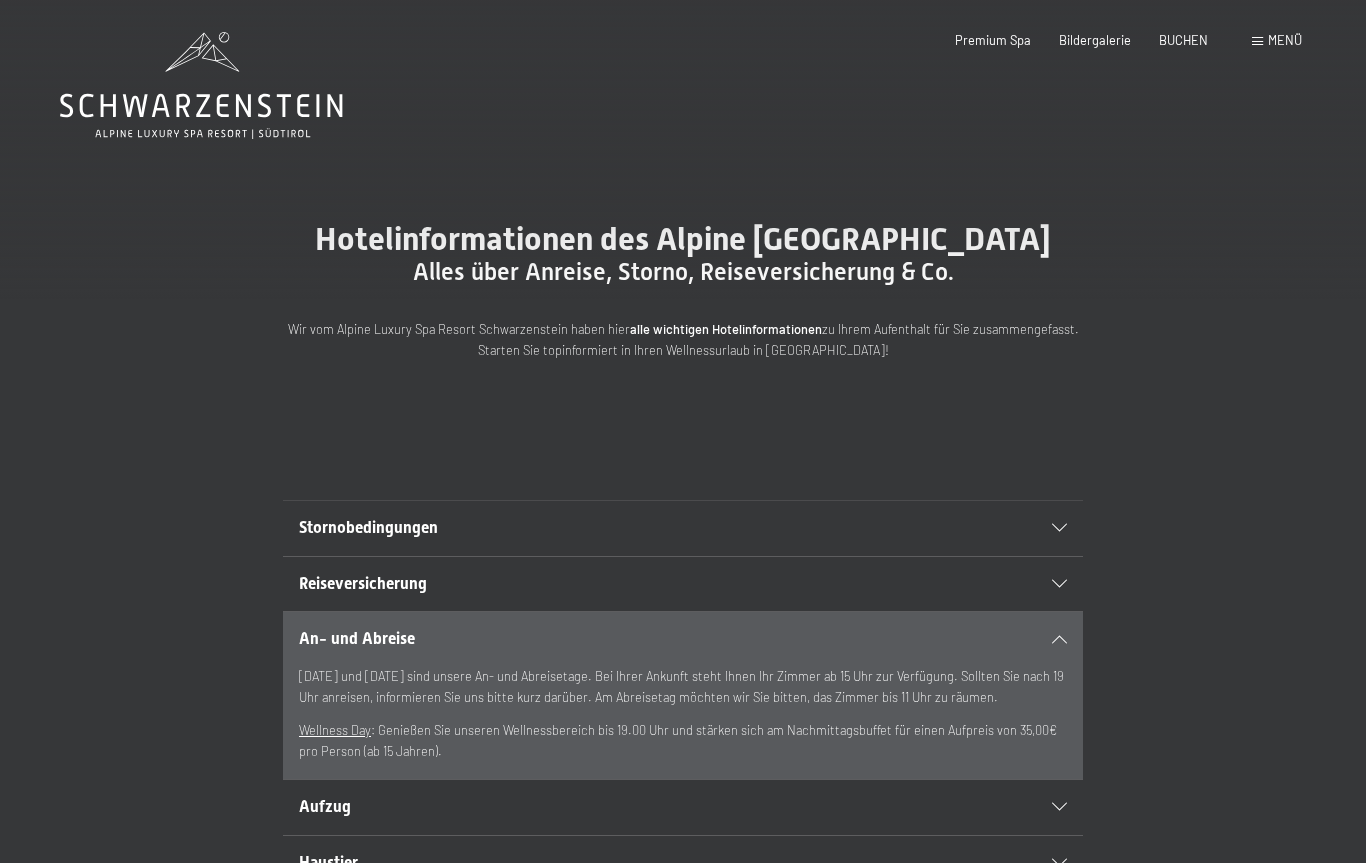 click on "Menü" at bounding box center (1285, 40) 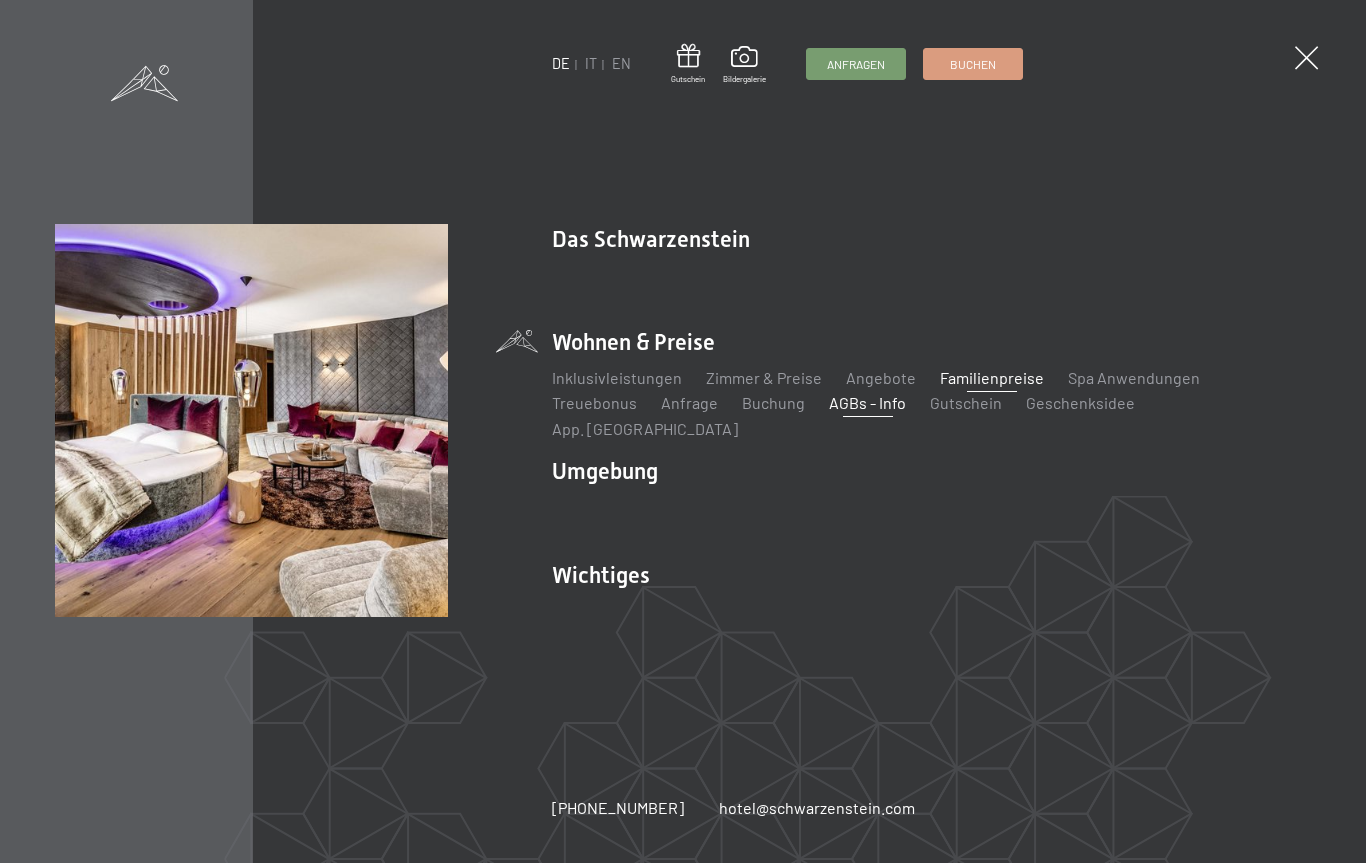 click on "Familienpreise" at bounding box center [992, 377] 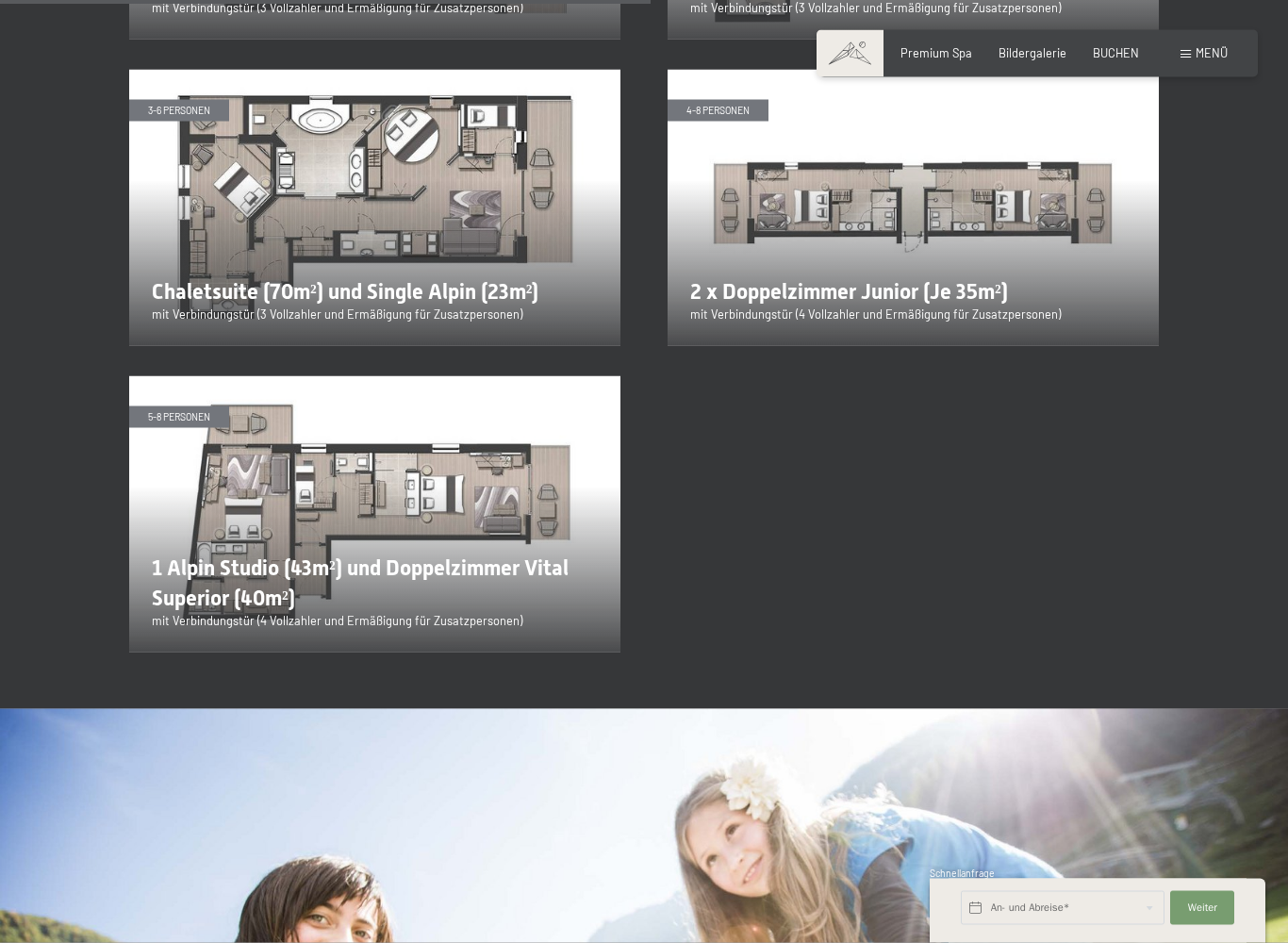 scroll, scrollTop: 3144, scrollLeft: 0, axis: vertical 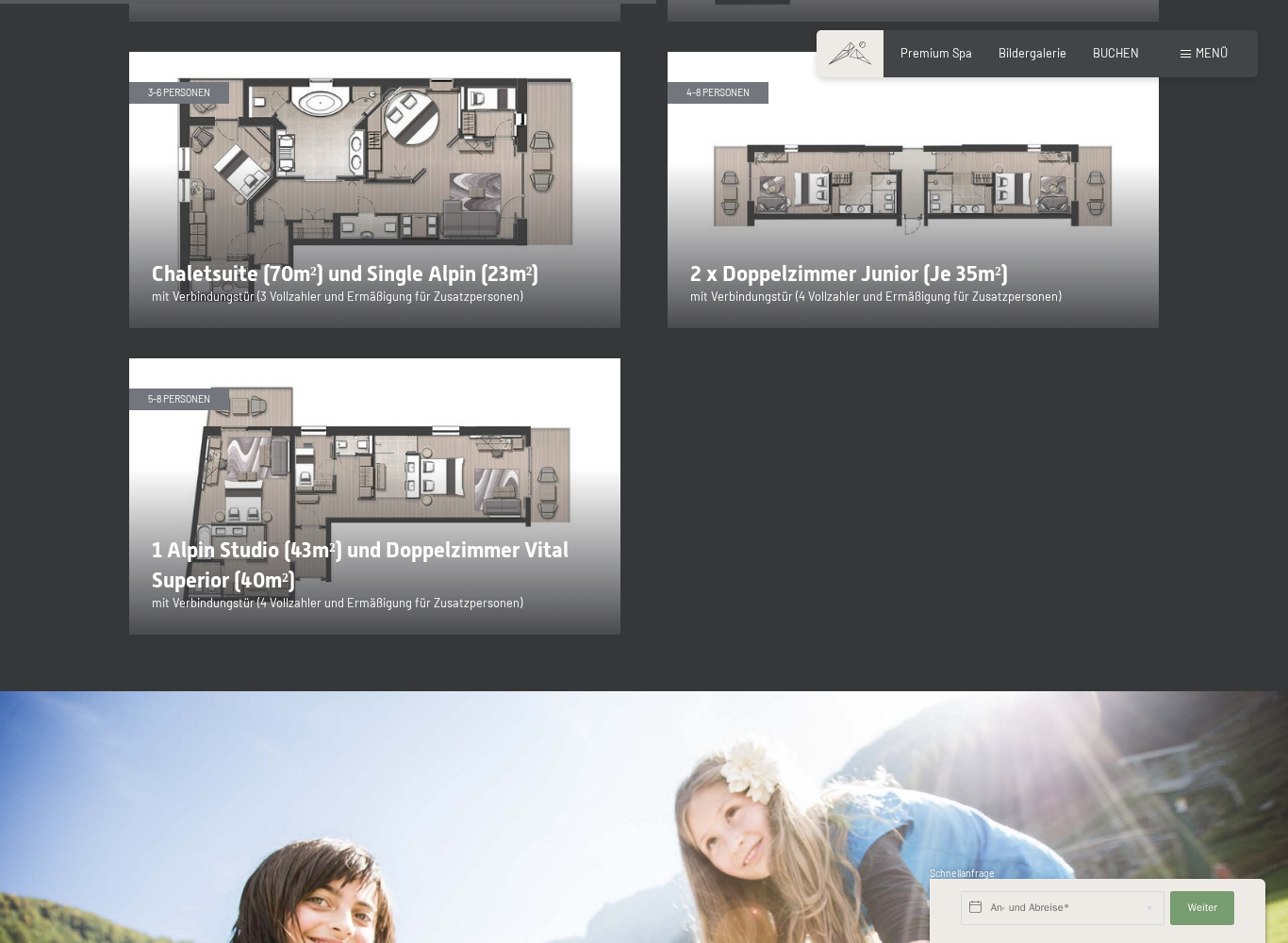 click at bounding box center (644, 1053) 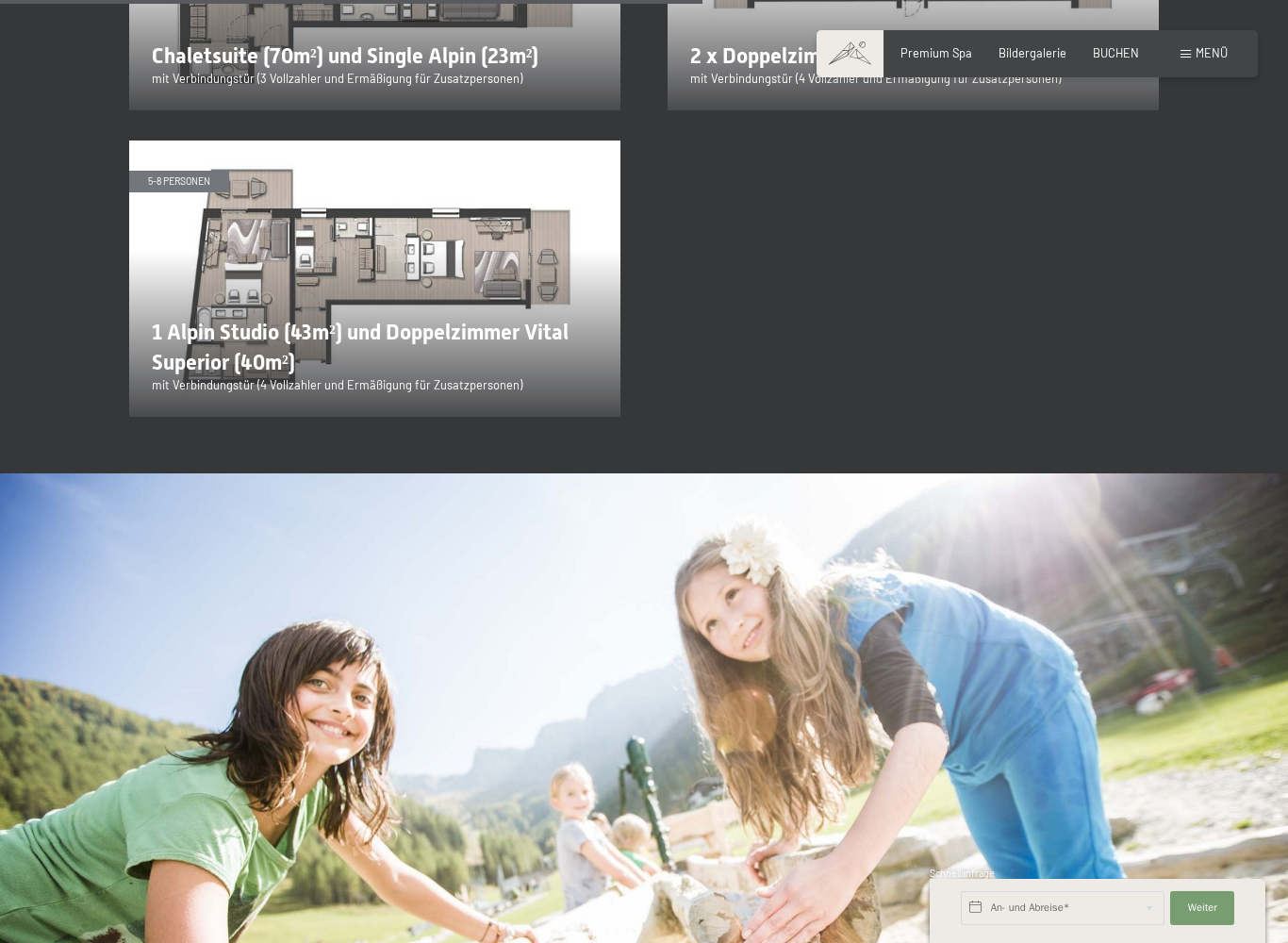 scroll, scrollTop: 3366, scrollLeft: 0, axis: vertical 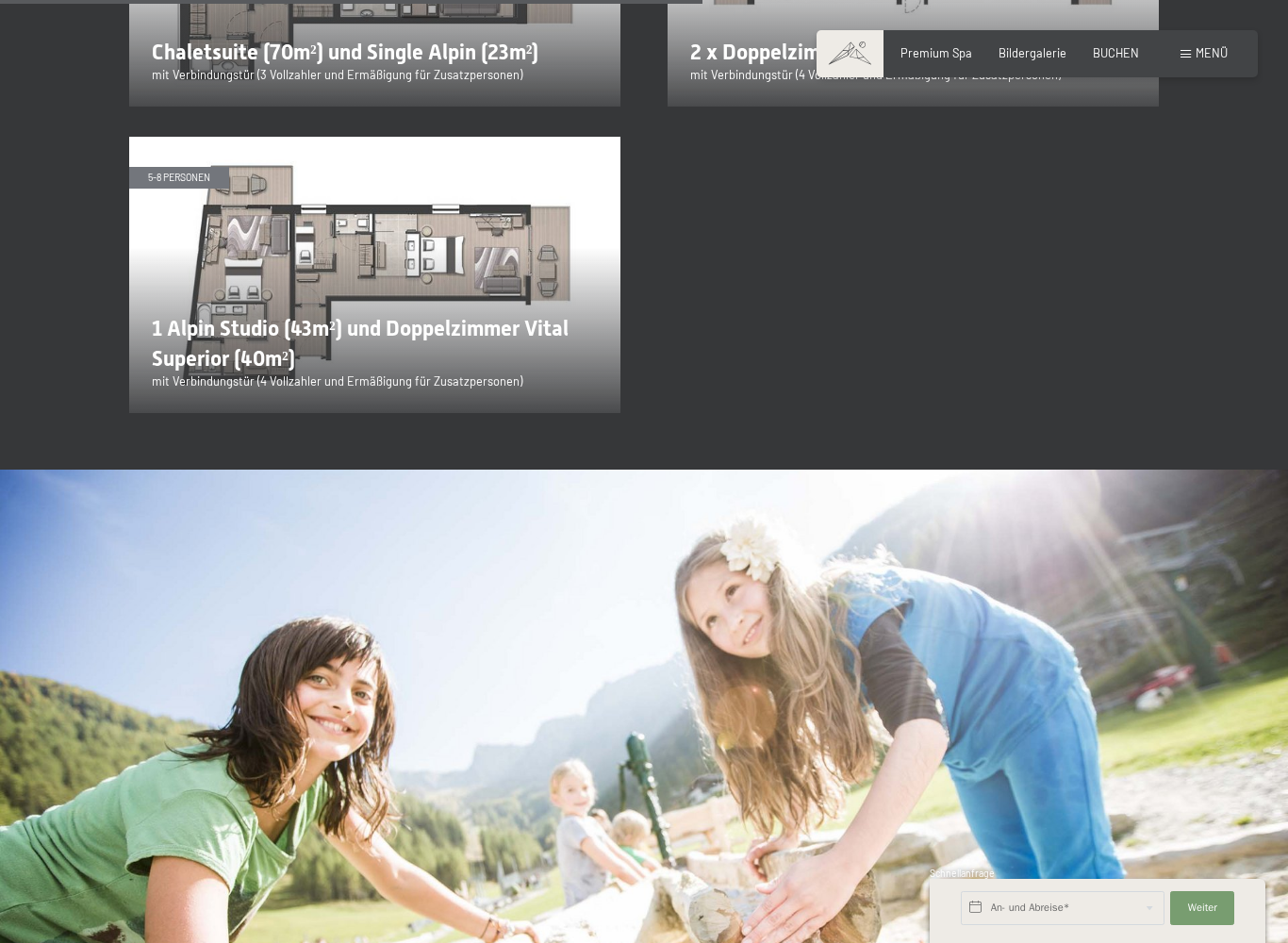 click at bounding box center [644, 832] 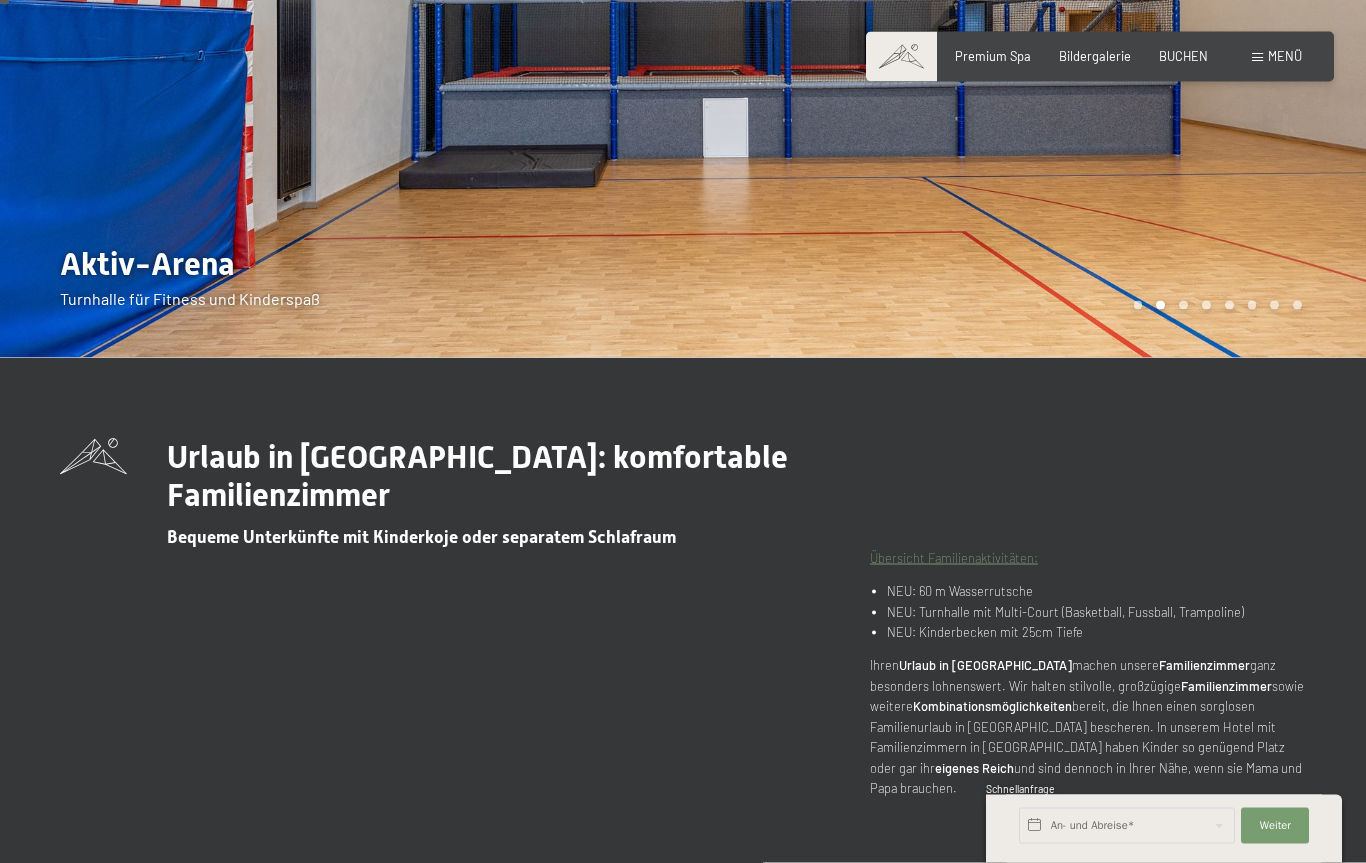 scroll, scrollTop: 0, scrollLeft: 0, axis: both 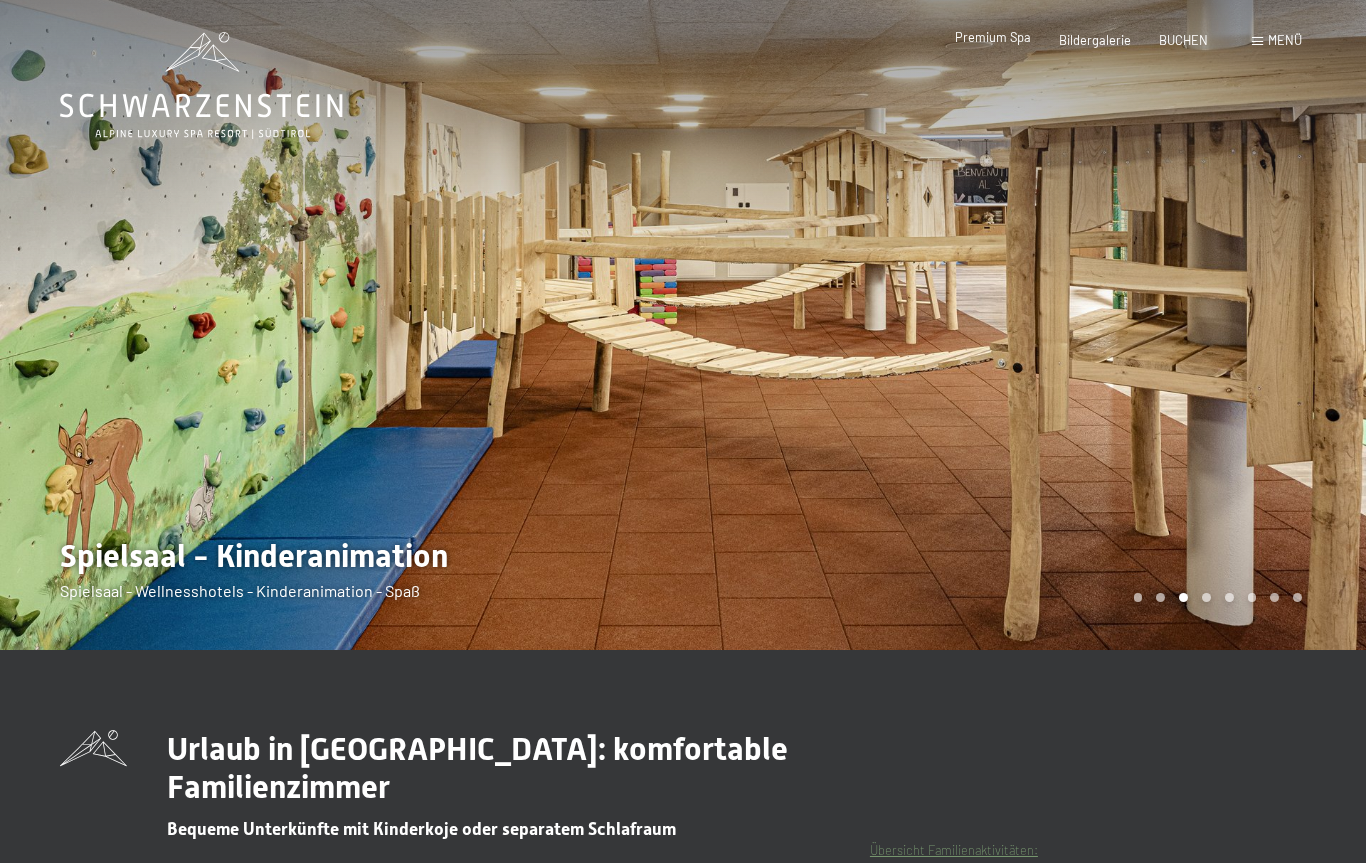 click on "Premium Spa" at bounding box center (993, 38) 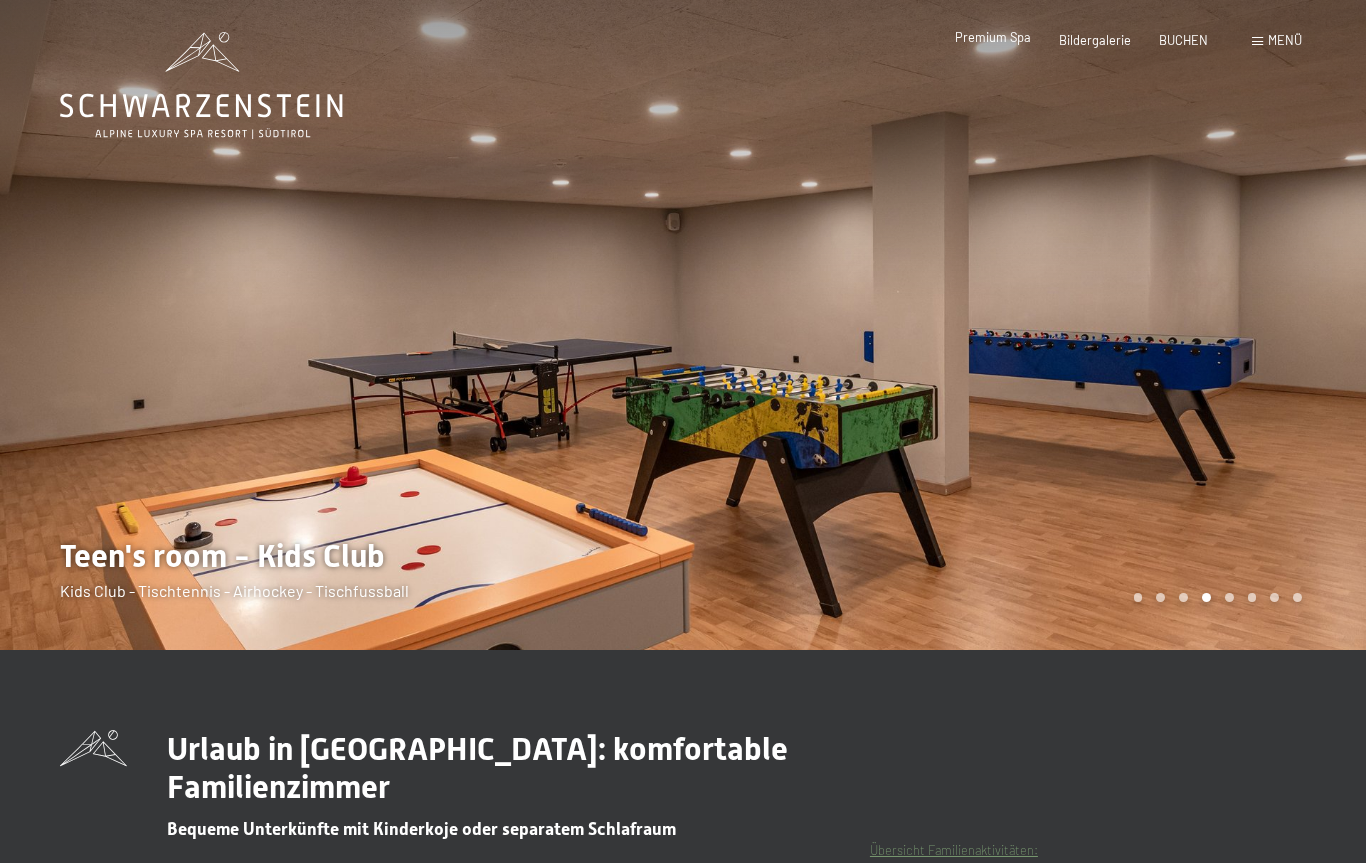 click on "Premium Spa" at bounding box center [993, 37] 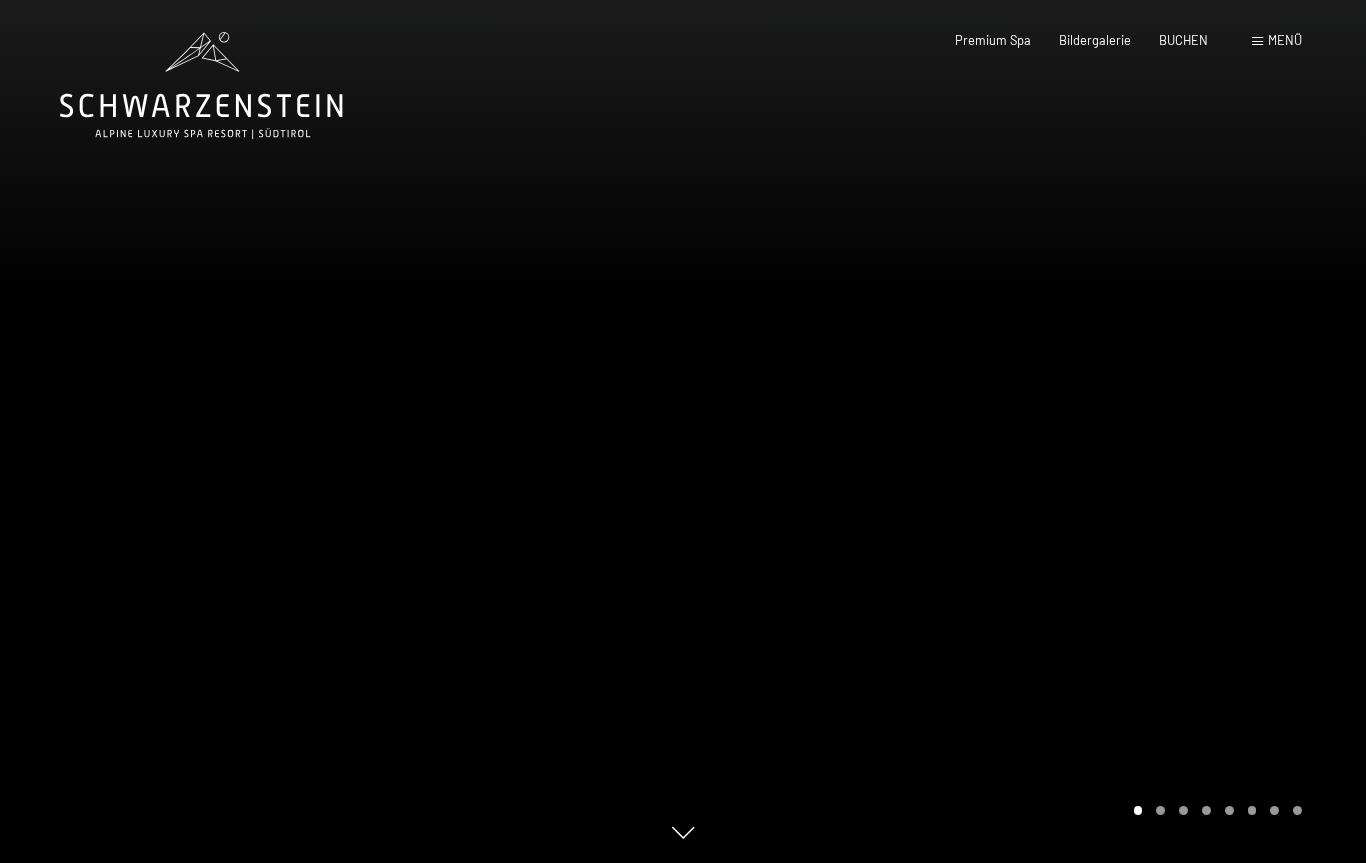 scroll, scrollTop: 0, scrollLeft: 0, axis: both 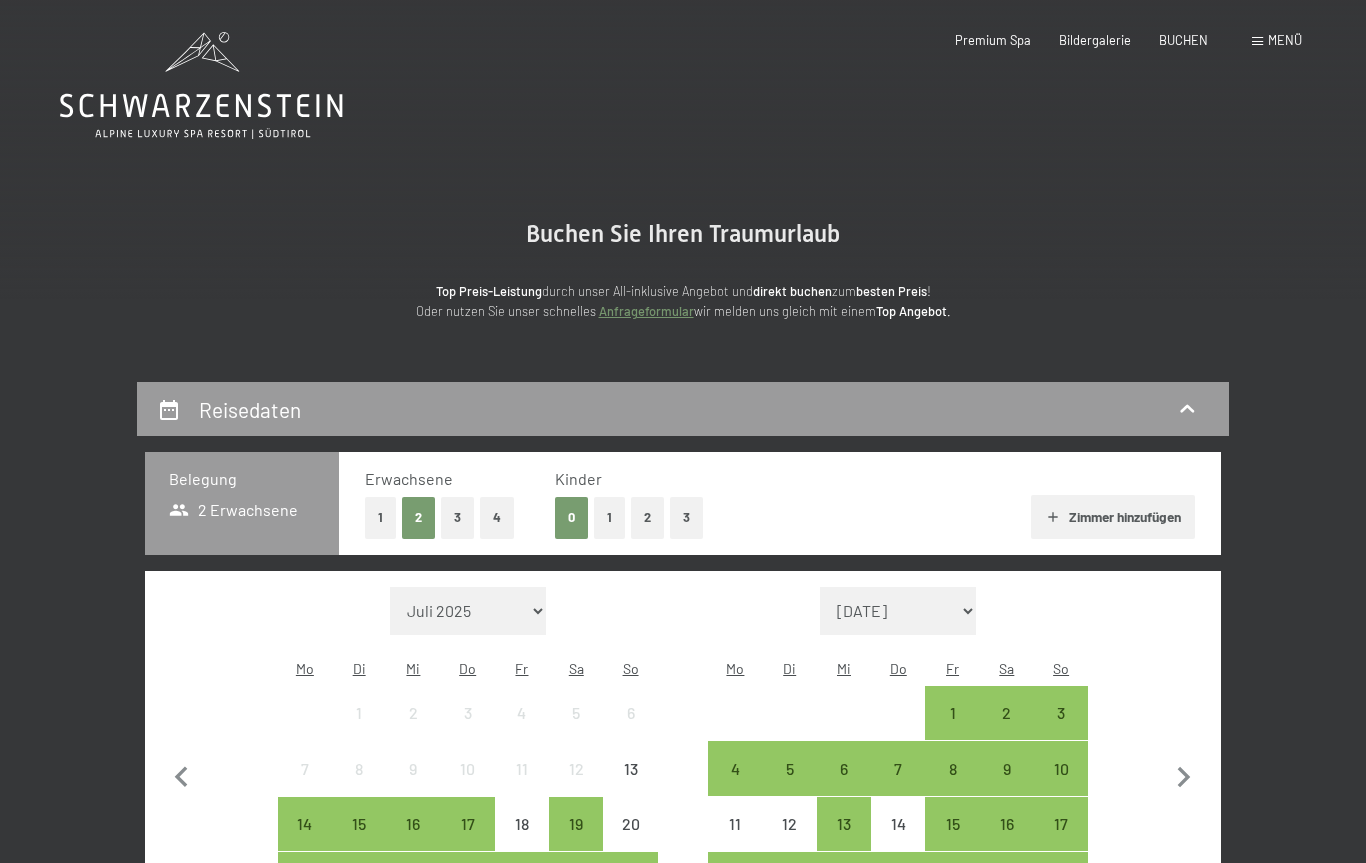 click on "Menü" at bounding box center [1285, 40] 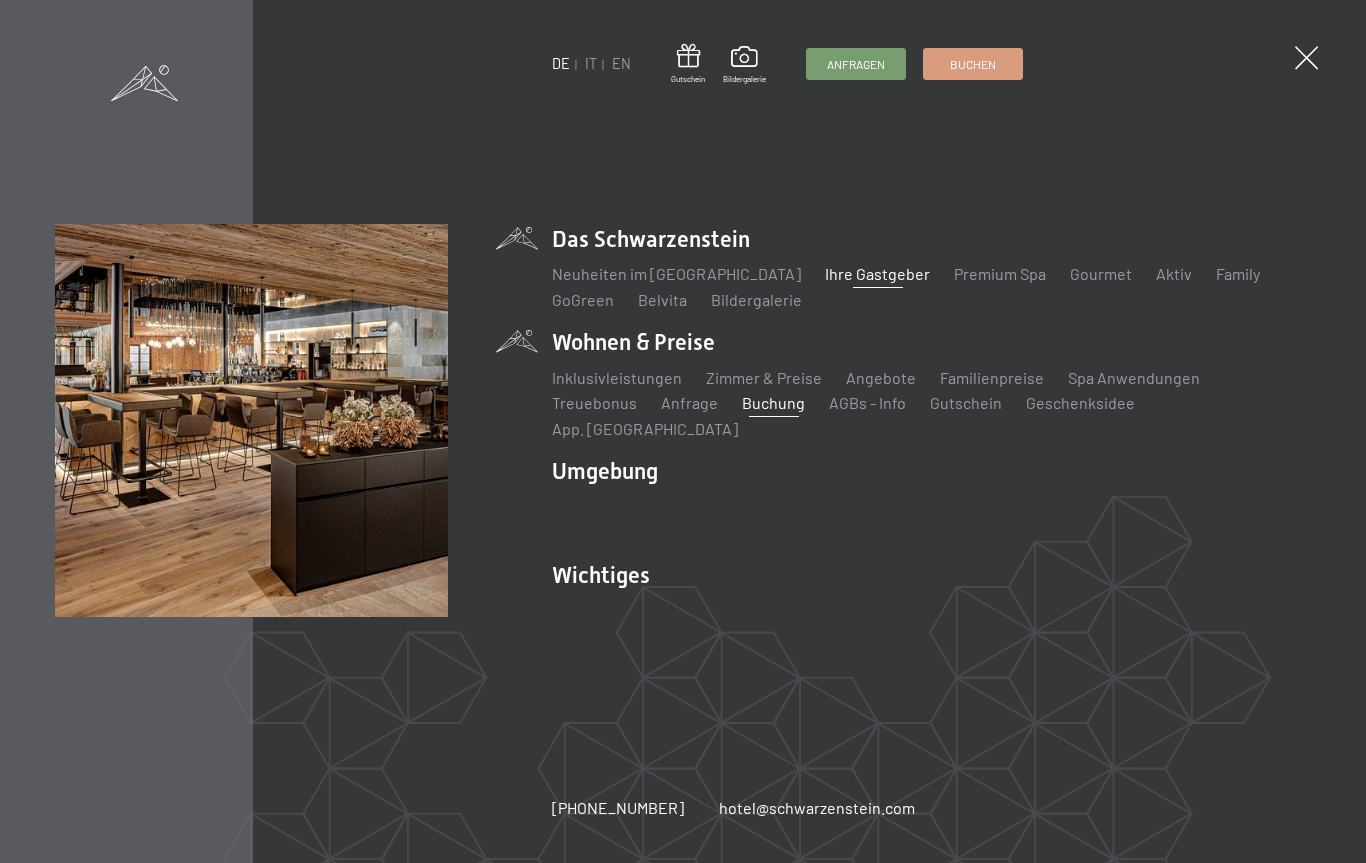 click on "Ihre Gastgeber" at bounding box center (877, 273) 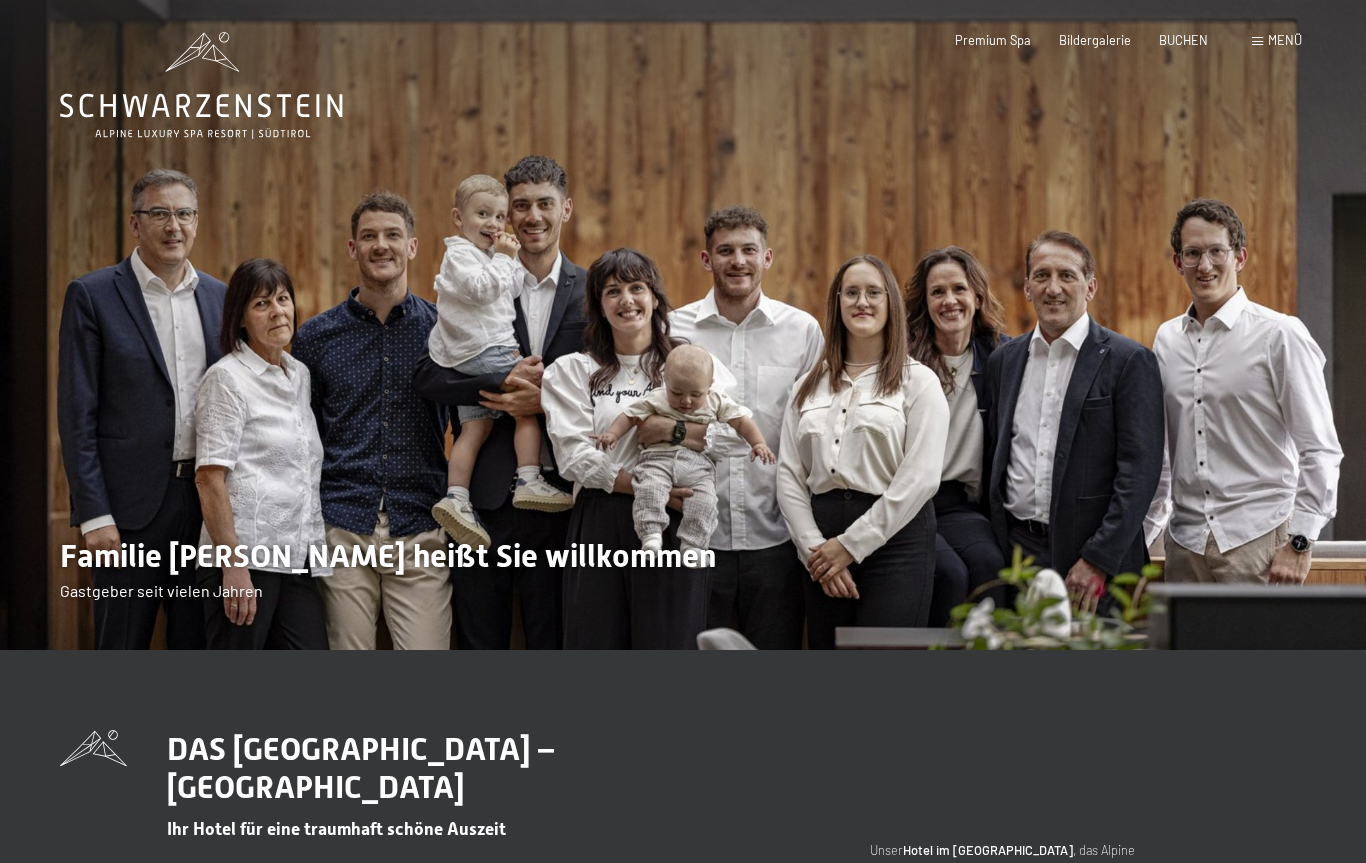 scroll, scrollTop: 0, scrollLeft: 0, axis: both 